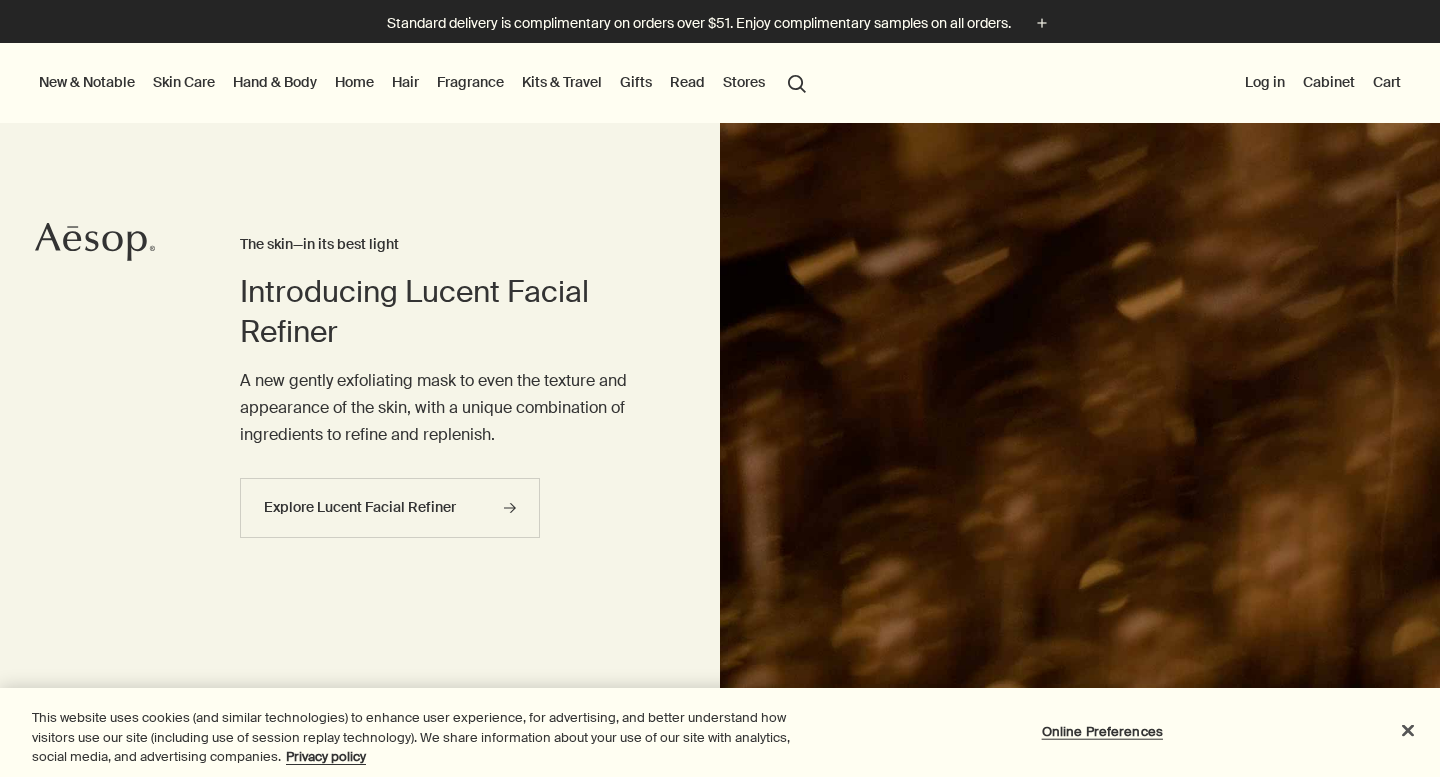 scroll, scrollTop: 0, scrollLeft: 0, axis: both 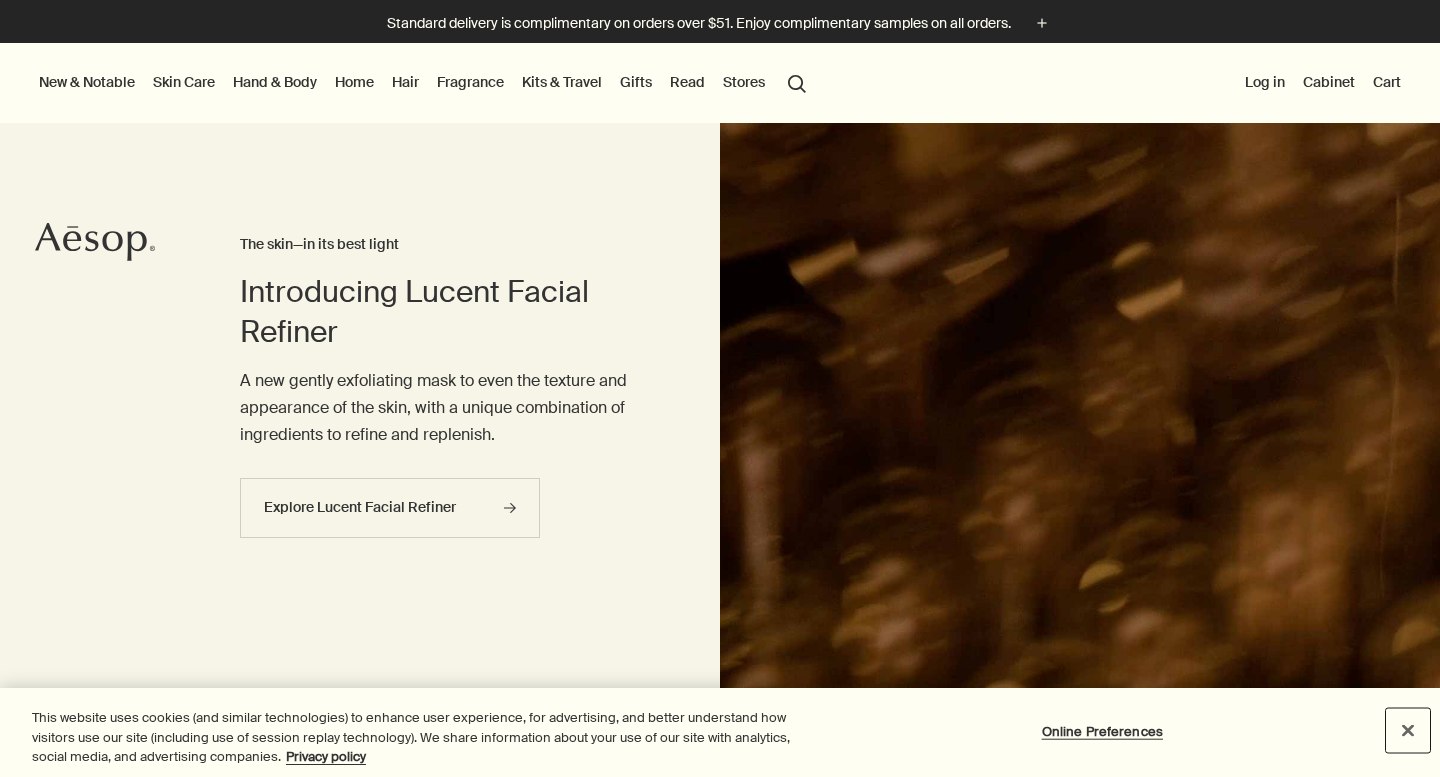 click at bounding box center (1408, 730) 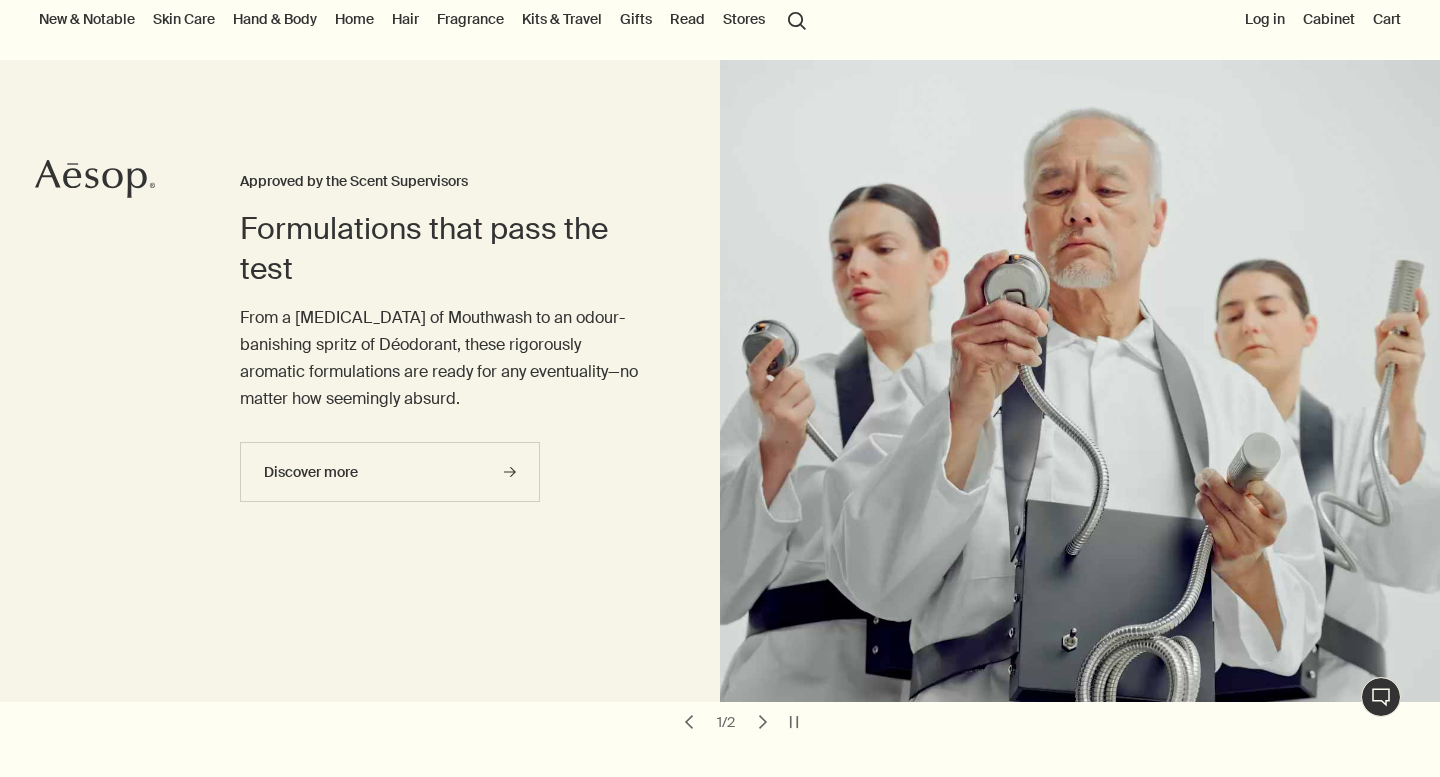 scroll, scrollTop: 0, scrollLeft: 0, axis: both 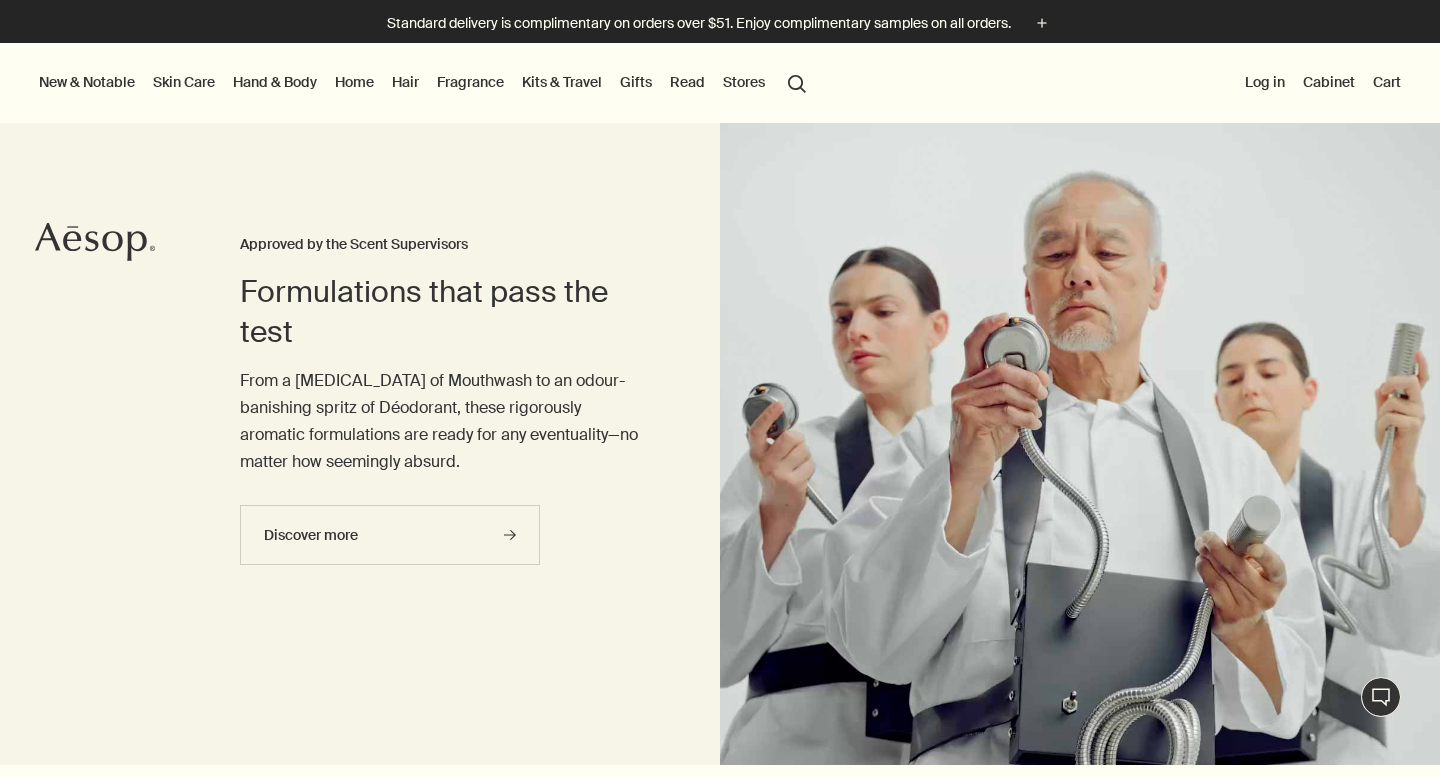 click on "Skin Care" at bounding box center (184, 82) 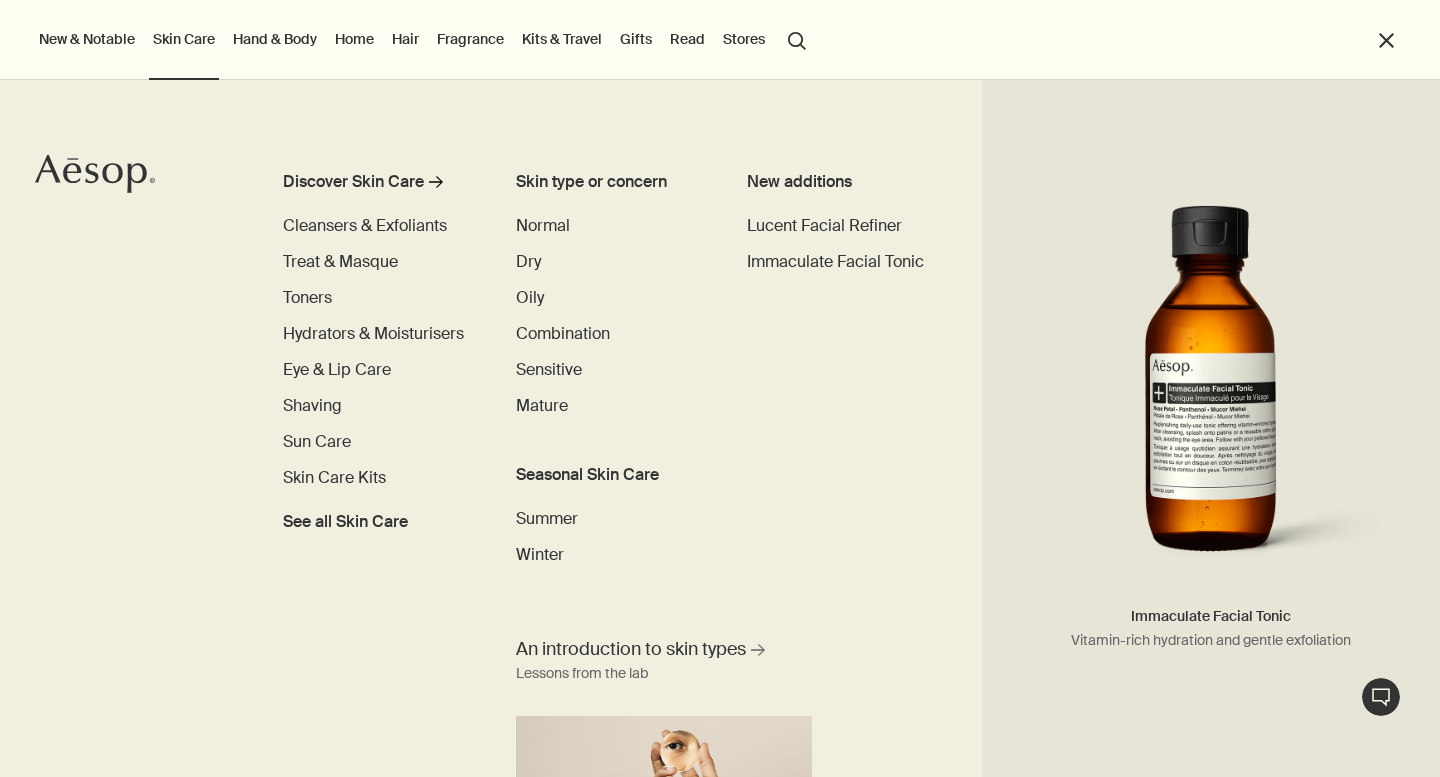 scroll, scrollTop: 106, scrollLeft: 0, axis: vertical 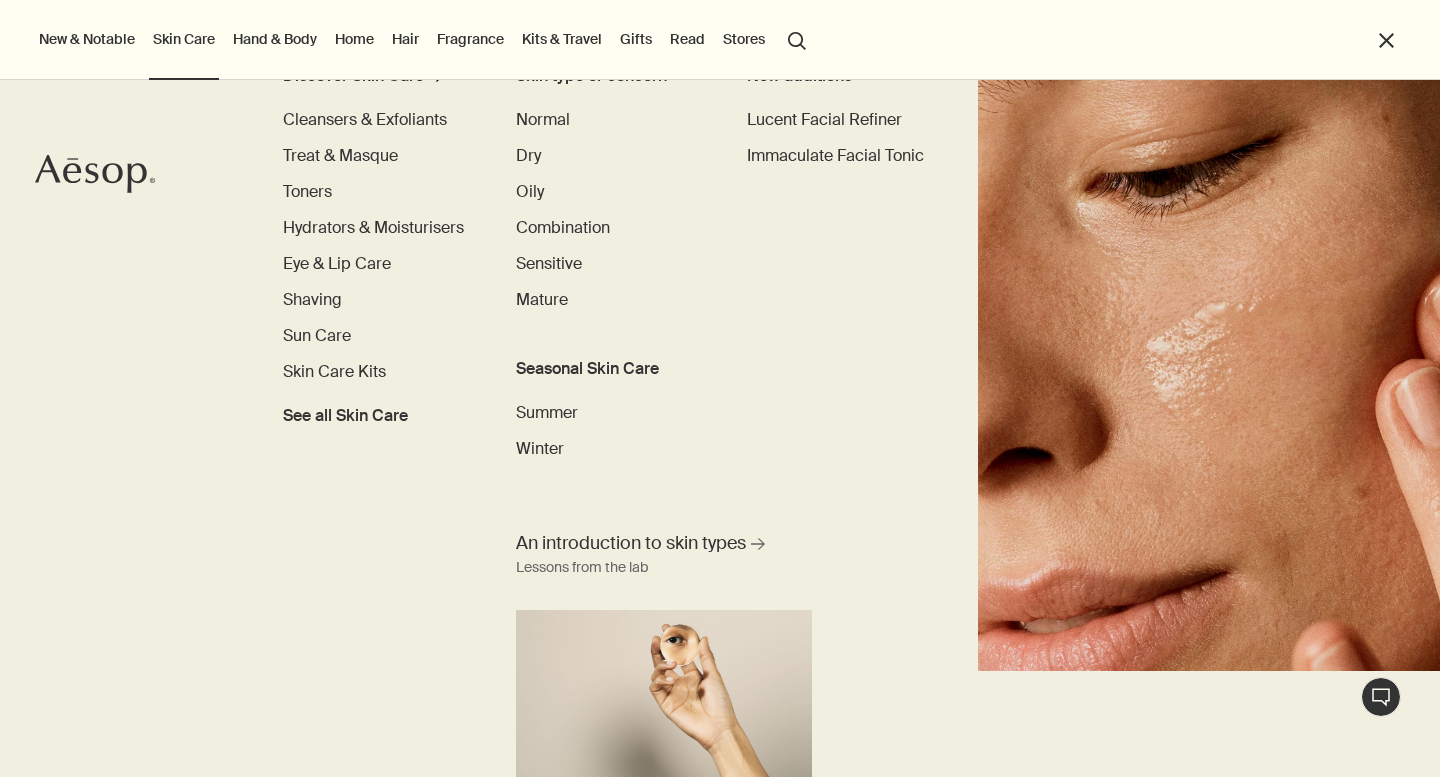 click on "Hand & Body" at bounding box center (275, 39) 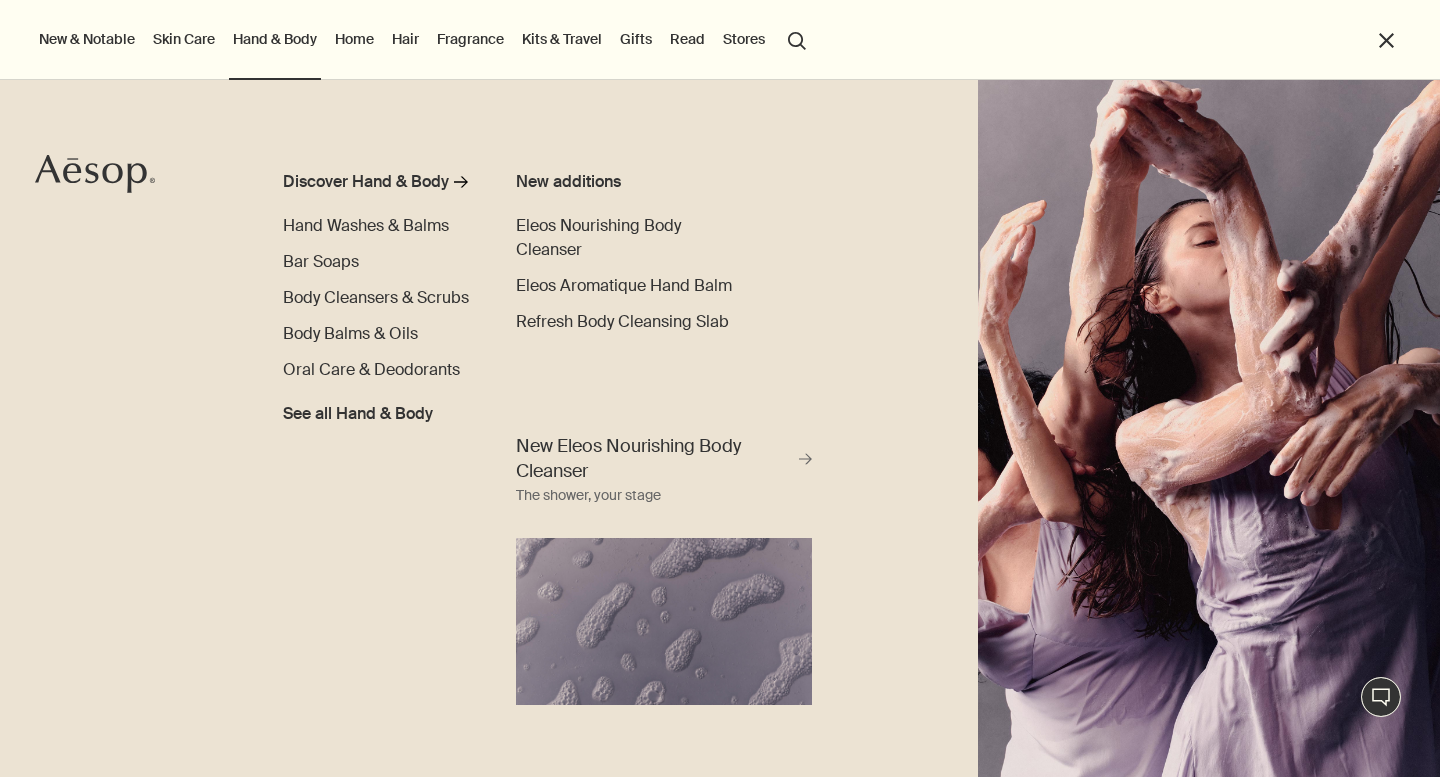 click on "Read" at bounding box center (687, 39) 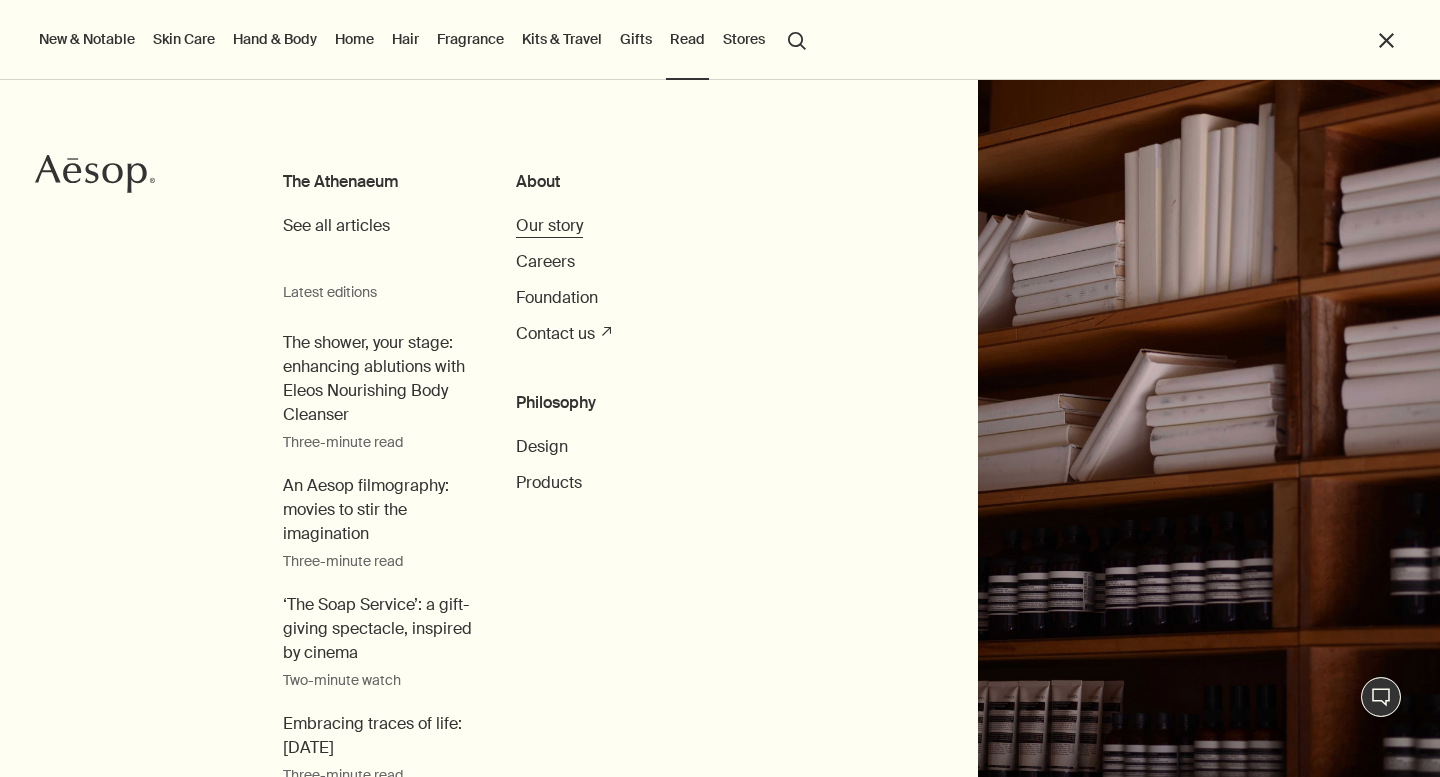 click on "Our story" at bounding box center [549, 225] 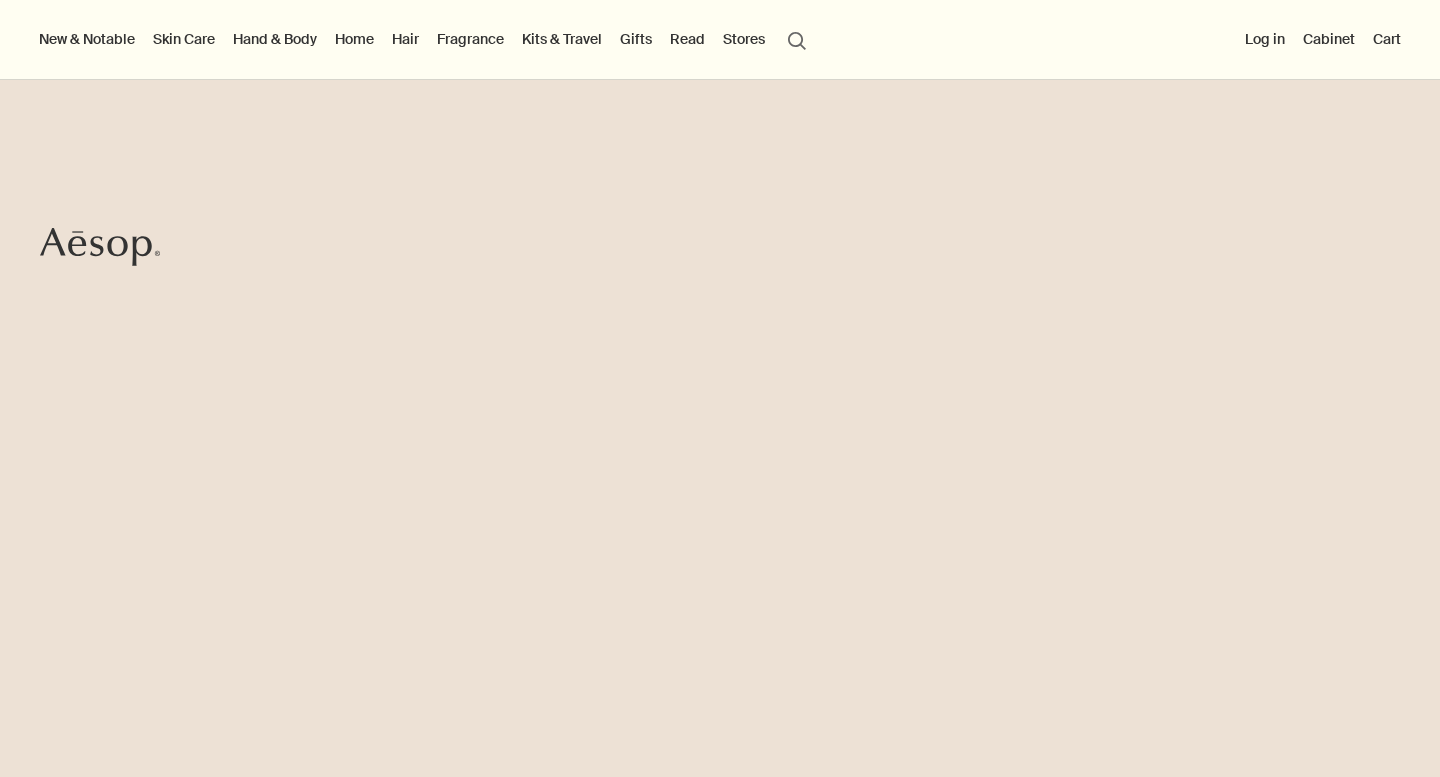 scroll, scrollTop: 0, scrollLeft: 0, axis: both 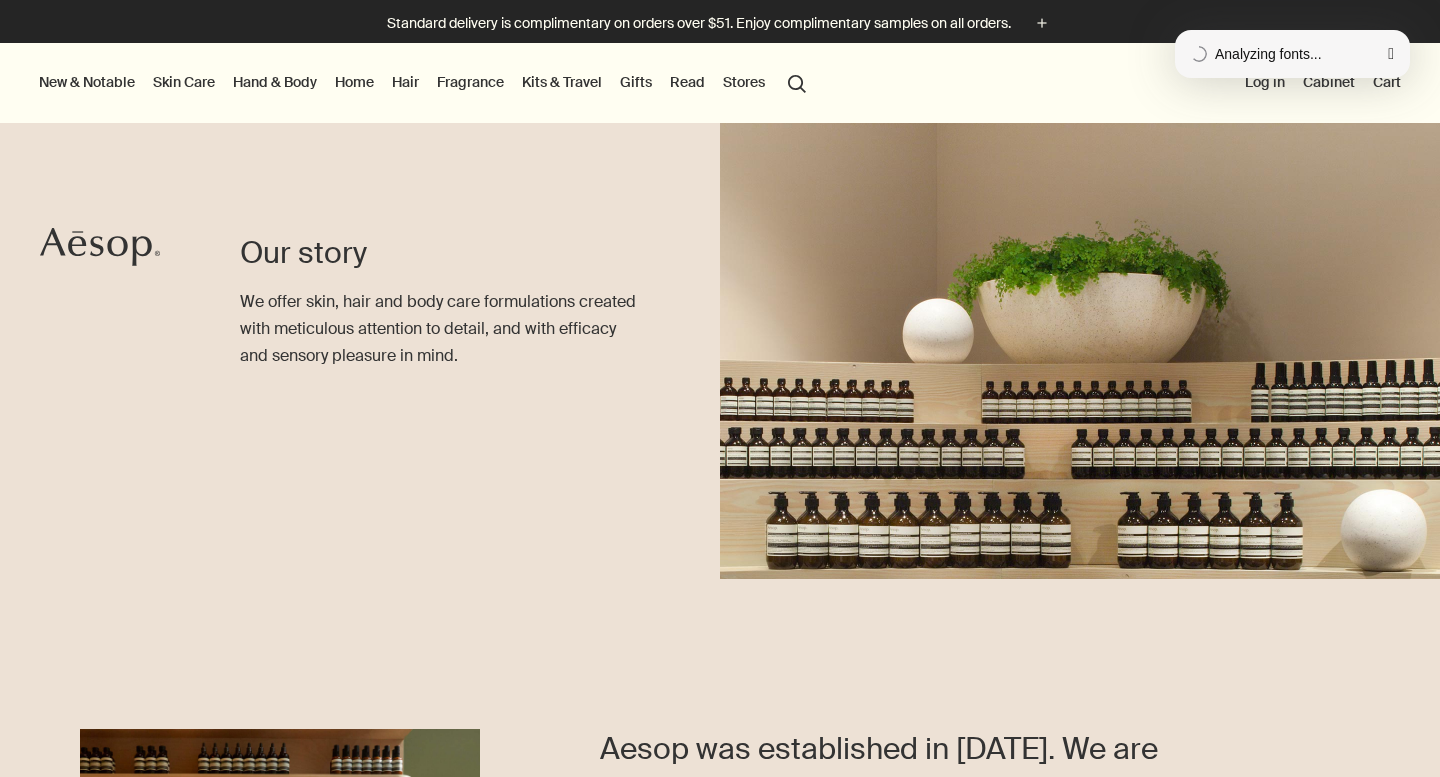 click on "Skip to main content Standard delivery is complimentary on orders over $51. Enjoy complimentary samples on all orders. plus New & Notable New additions Lucent Facial Refiner Eleos Nourishing Body Cleanser Aurner Eau de Parfum Virēre Eau de Parfum Notable formulations Reverence Aromatique Hand Wash Geranium Leaf Body Cleanser Resurrection Aromatique Hand Balm Immaculate Facial Tonic Skin Care Discover Skin Care   rightArrow Cleansers & Exfoliants Treat & Masque Toners Hydrators & Moisturisers Eye & Lip Care Shaving Sun Care Skin Care Kits See all Skin Care Skin type or concern Normal Dry Oily Combination Sensitive Mature Seasonal Skin Care Summer Winter New additions Lucent Facial Refiner Immaculate Facial Tonic An introduction to skin types   rightArrow Lessons from the lab Hand & Body Discover Hand & Body   rightArrow Hand Washes & Balms Bar Soaps Body Cleansers & Scrubs Body Balms & Oils Oral Care & Deodorants See all Hand & Body New additions Eleos Nourishing Body Cleanser Eleos Aromatique Hand Balm" at bounding box center (720, 388) 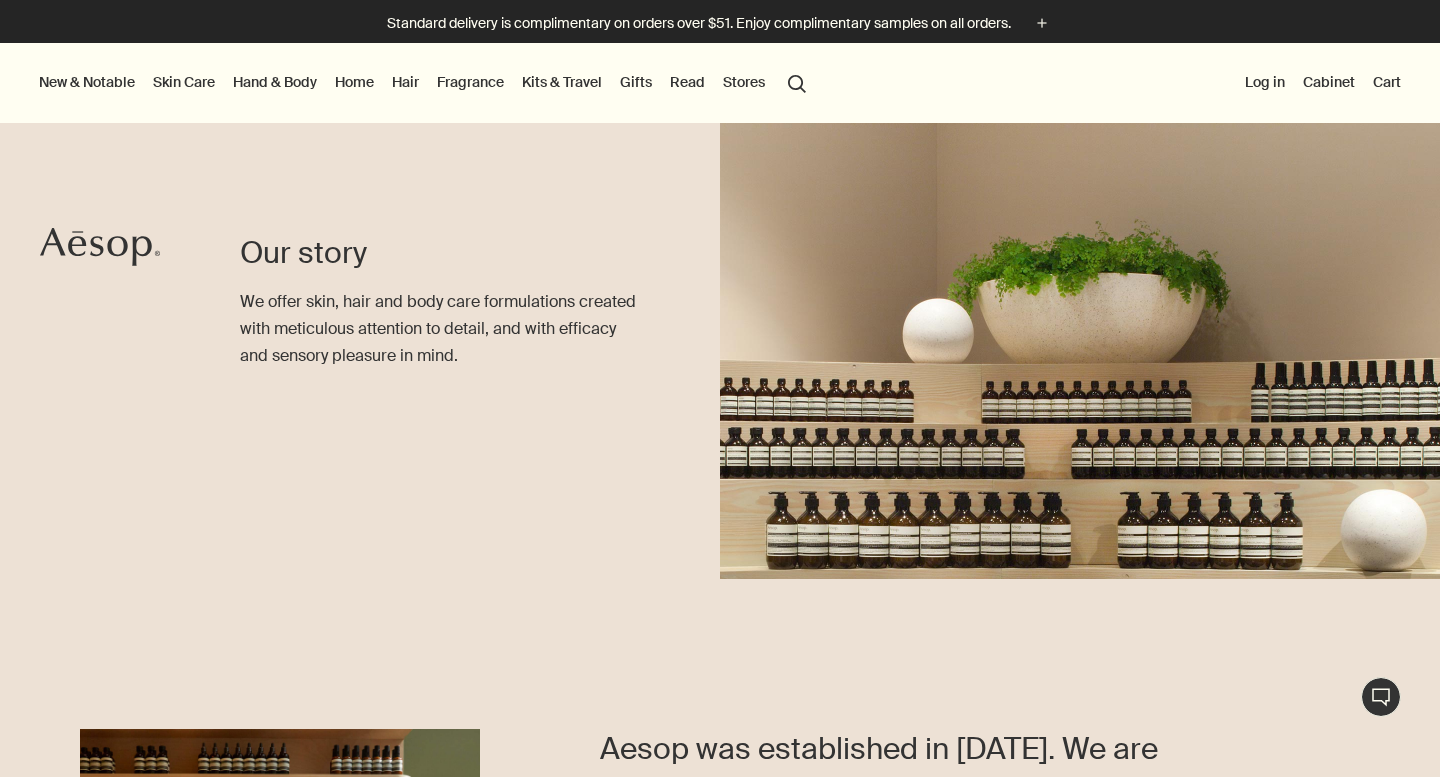 scroll, scrollTop: 0, scrollLeft: 0, axis: both 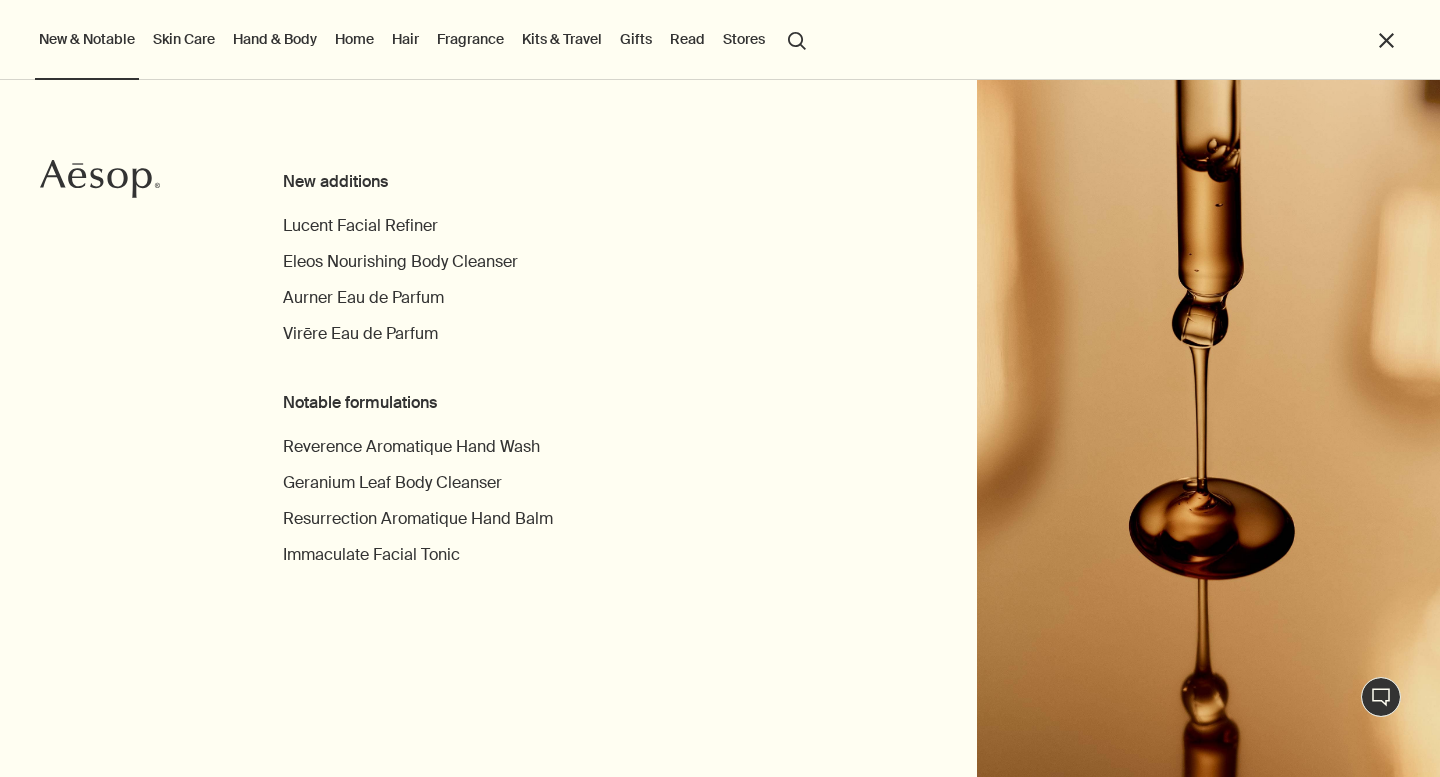 click on "Skin Care" at bounding box center (184, 39) 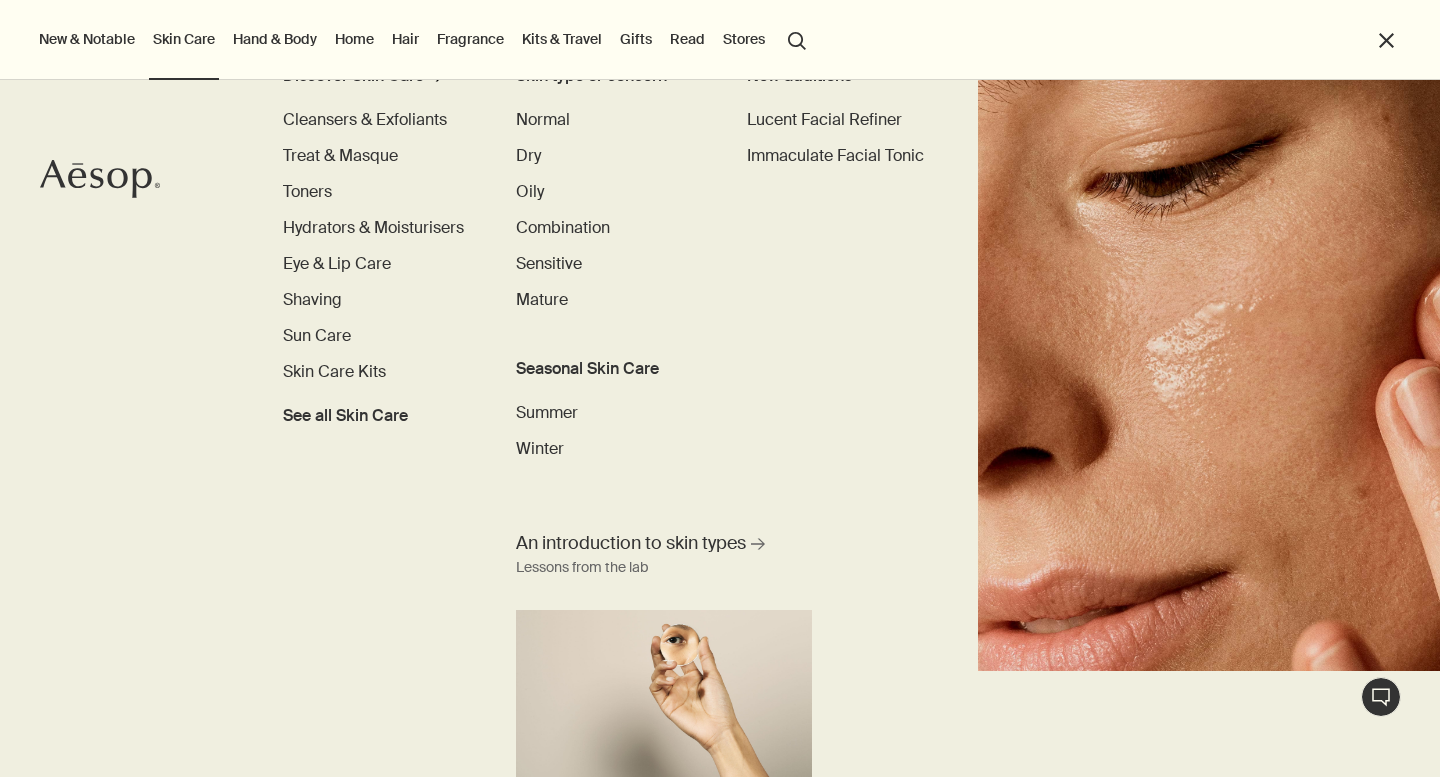 scroll, scrollTop: 0, scrollLeft: 0, axis: both 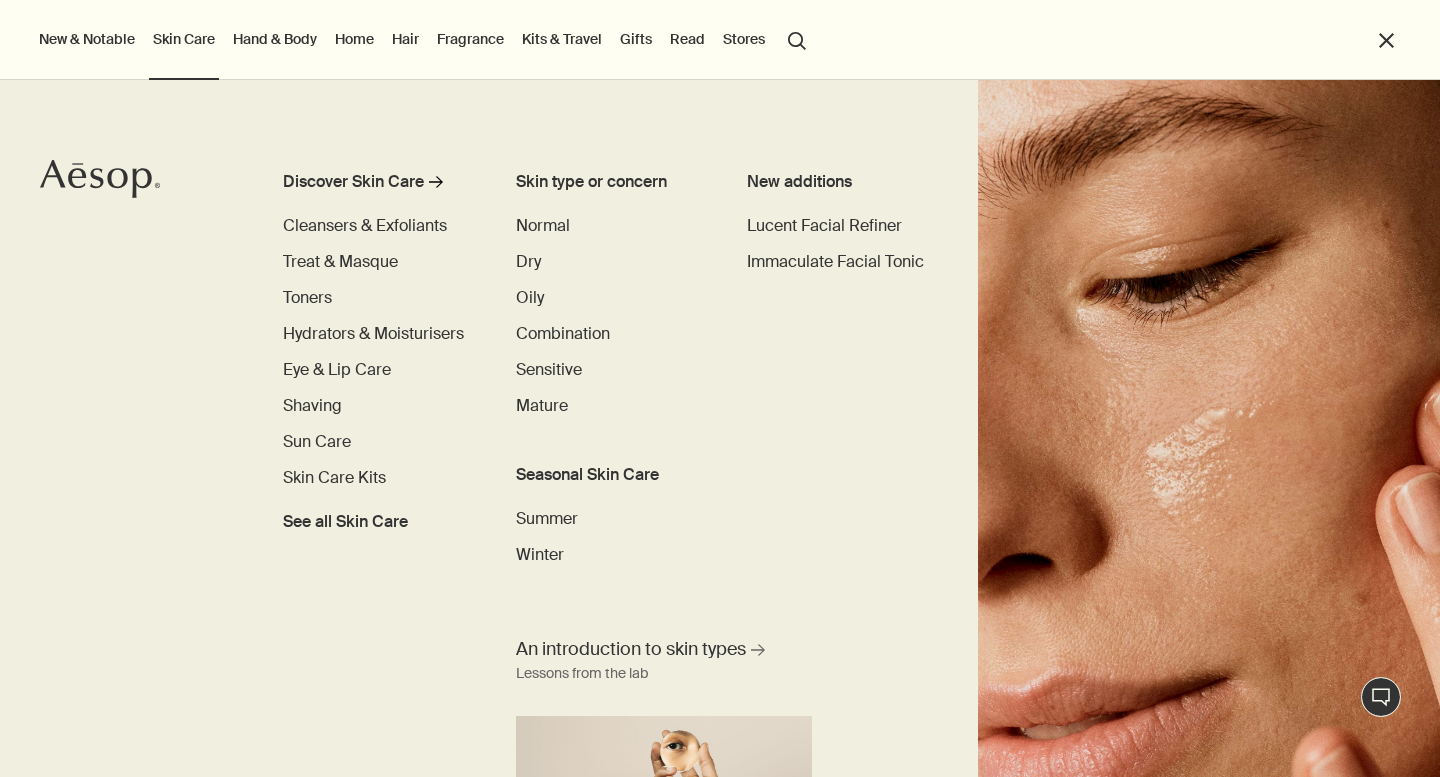 click on "Hand & Body" at bounding box center [275, 39] 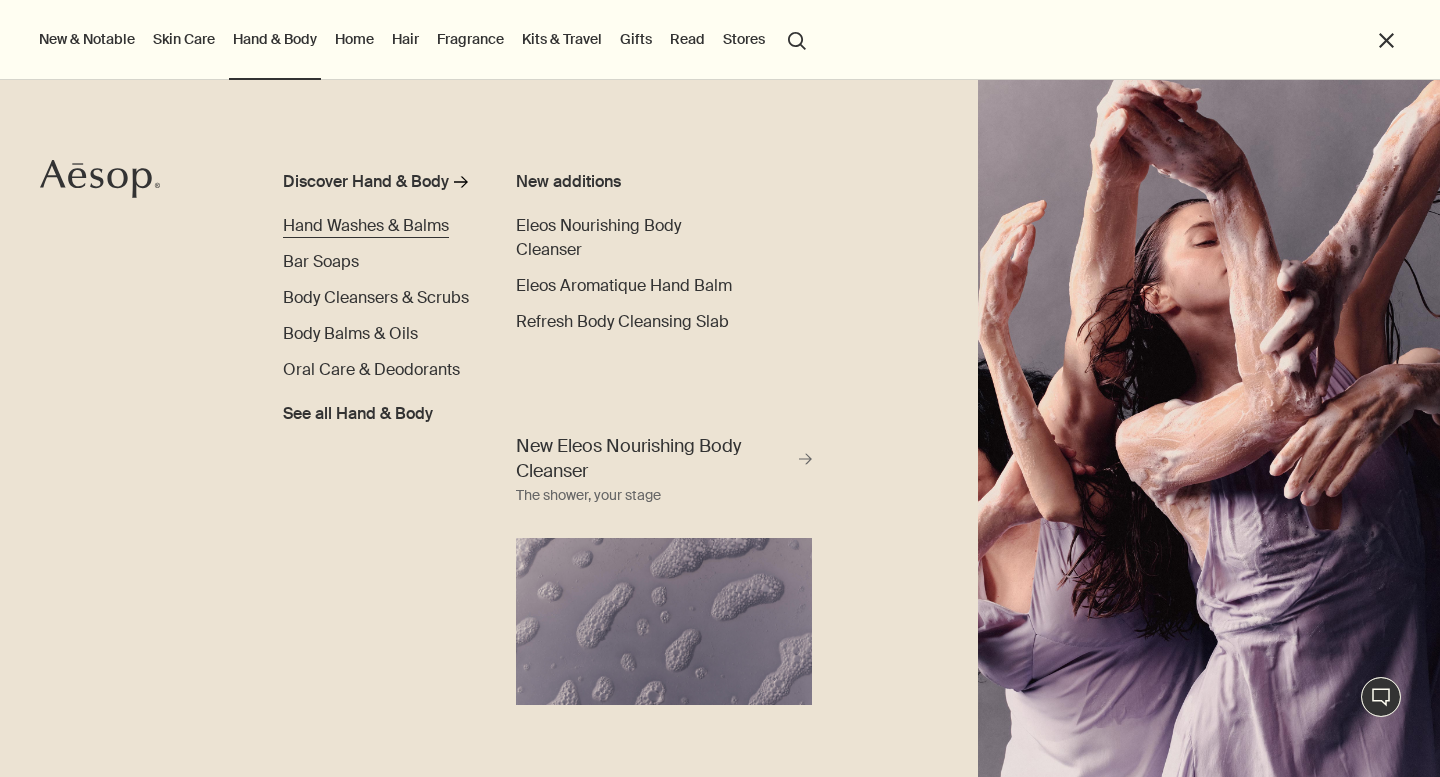 click on "Hand Washes & Balms" at bounding box center (366, 225) 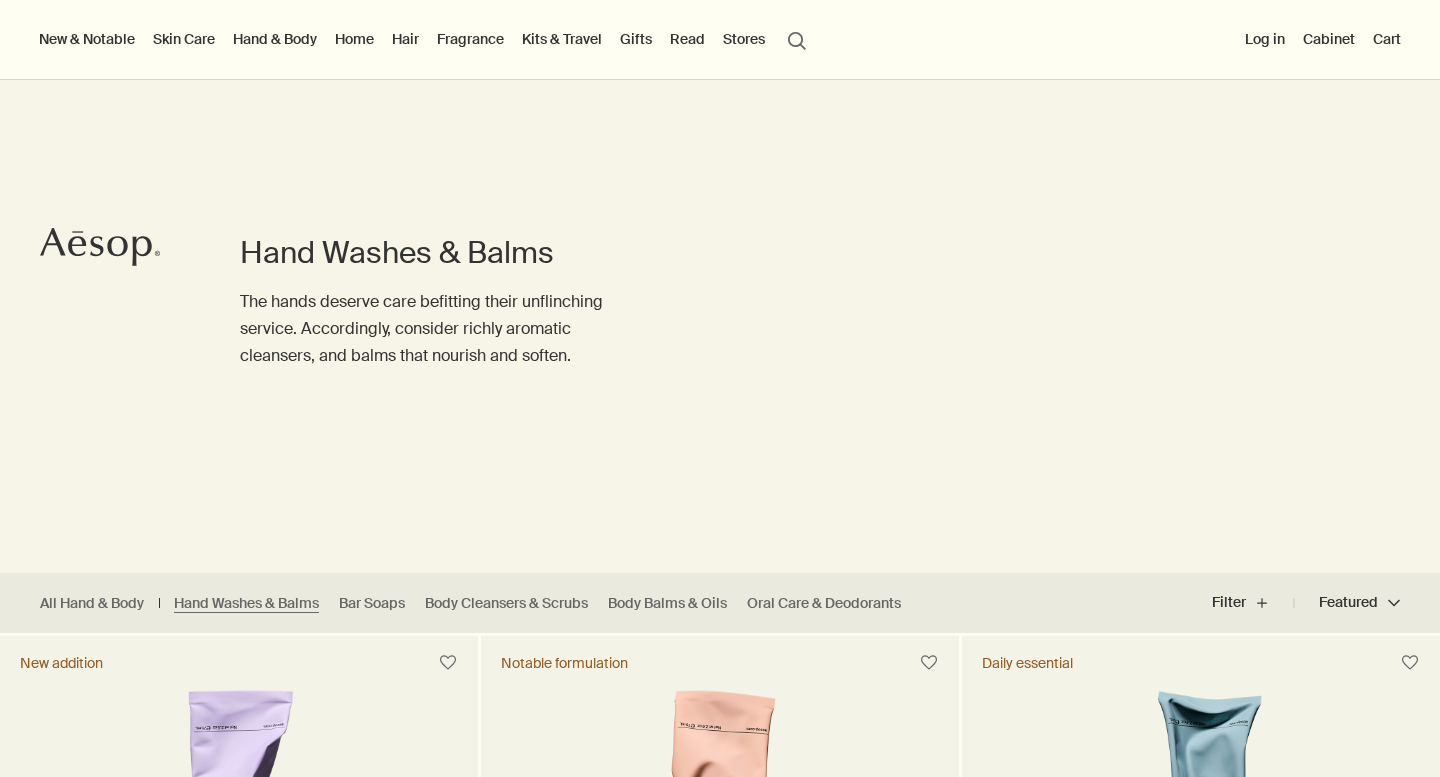 click 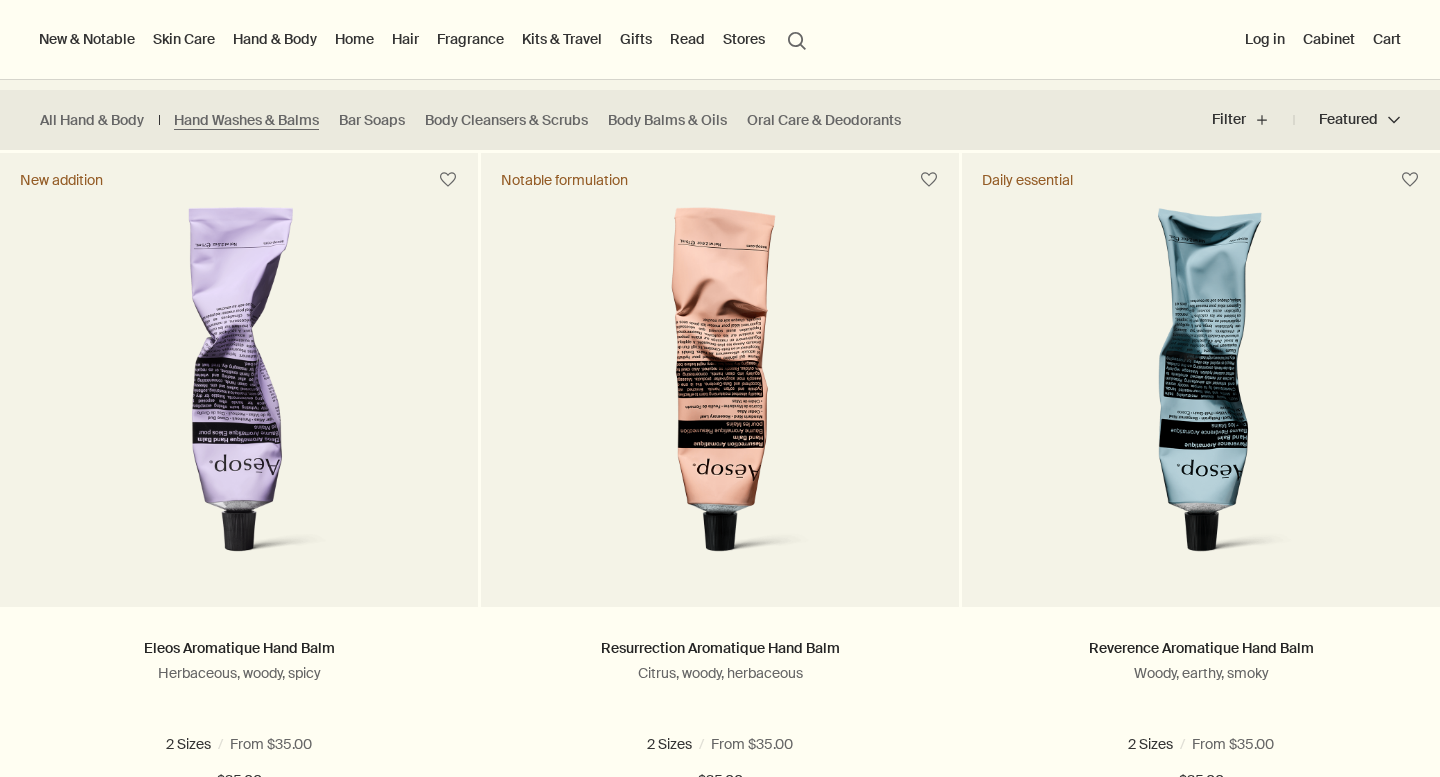 scroll, scrollTop: 0, scrollLeft: 0, axis: both 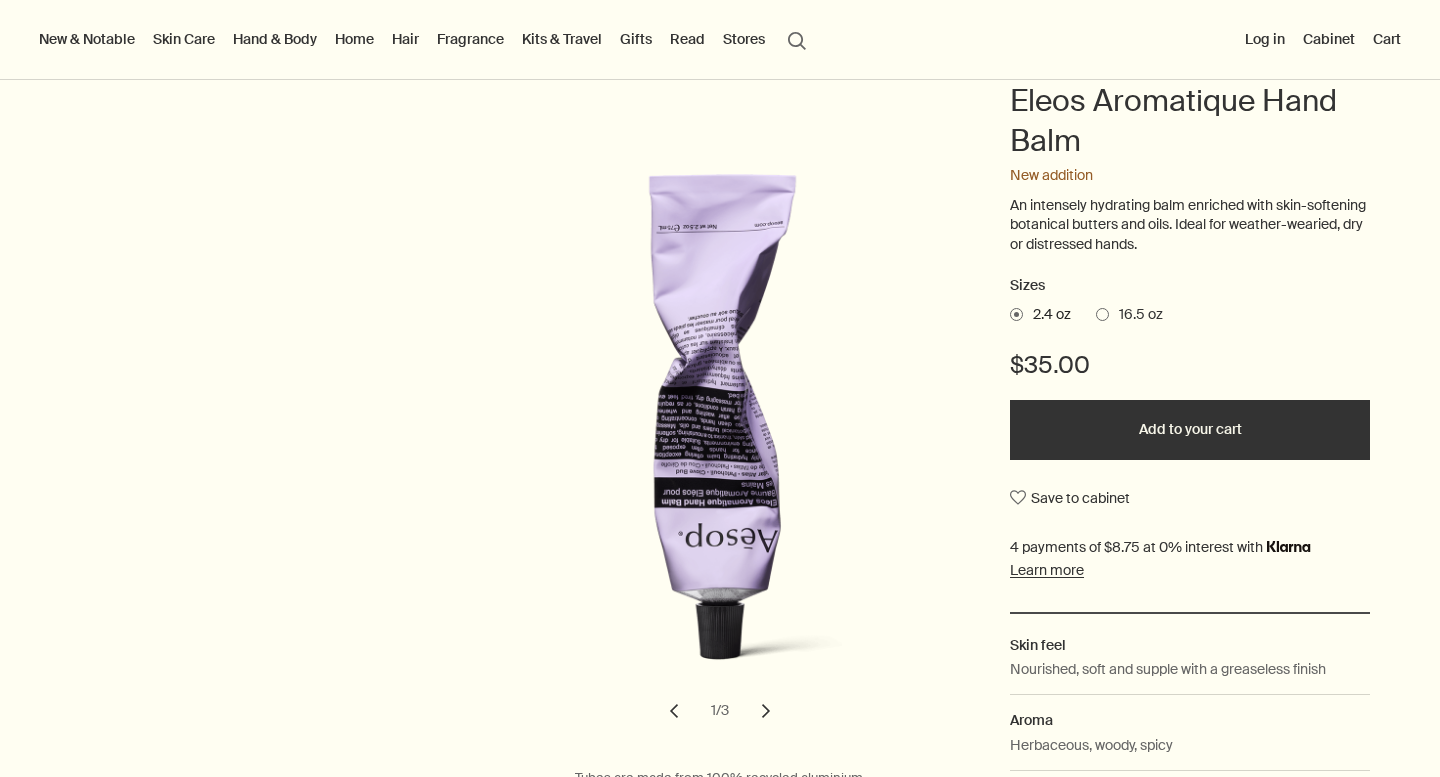 click on "chevron" at bounding box center (766, 711) 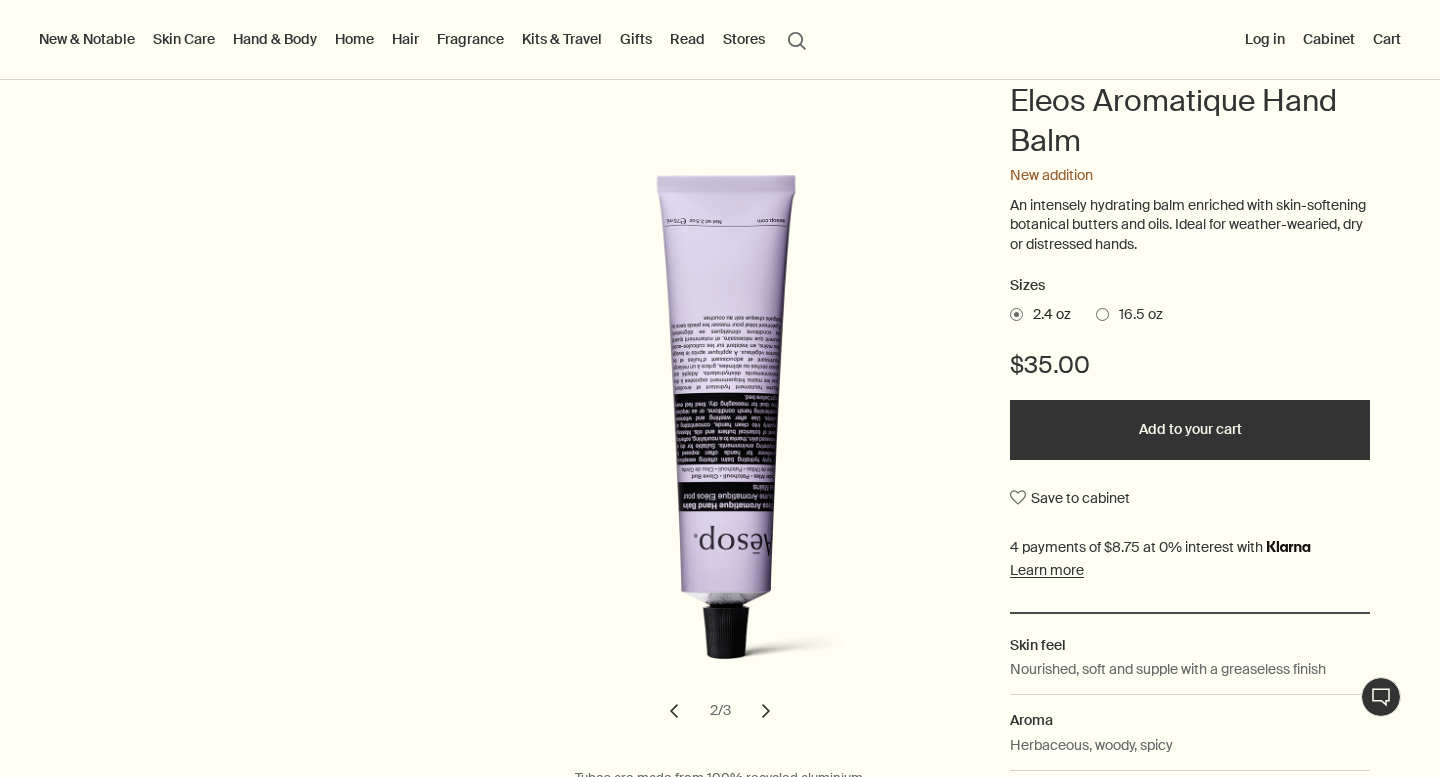 click on "chevron" at bounding box center [766, 711] 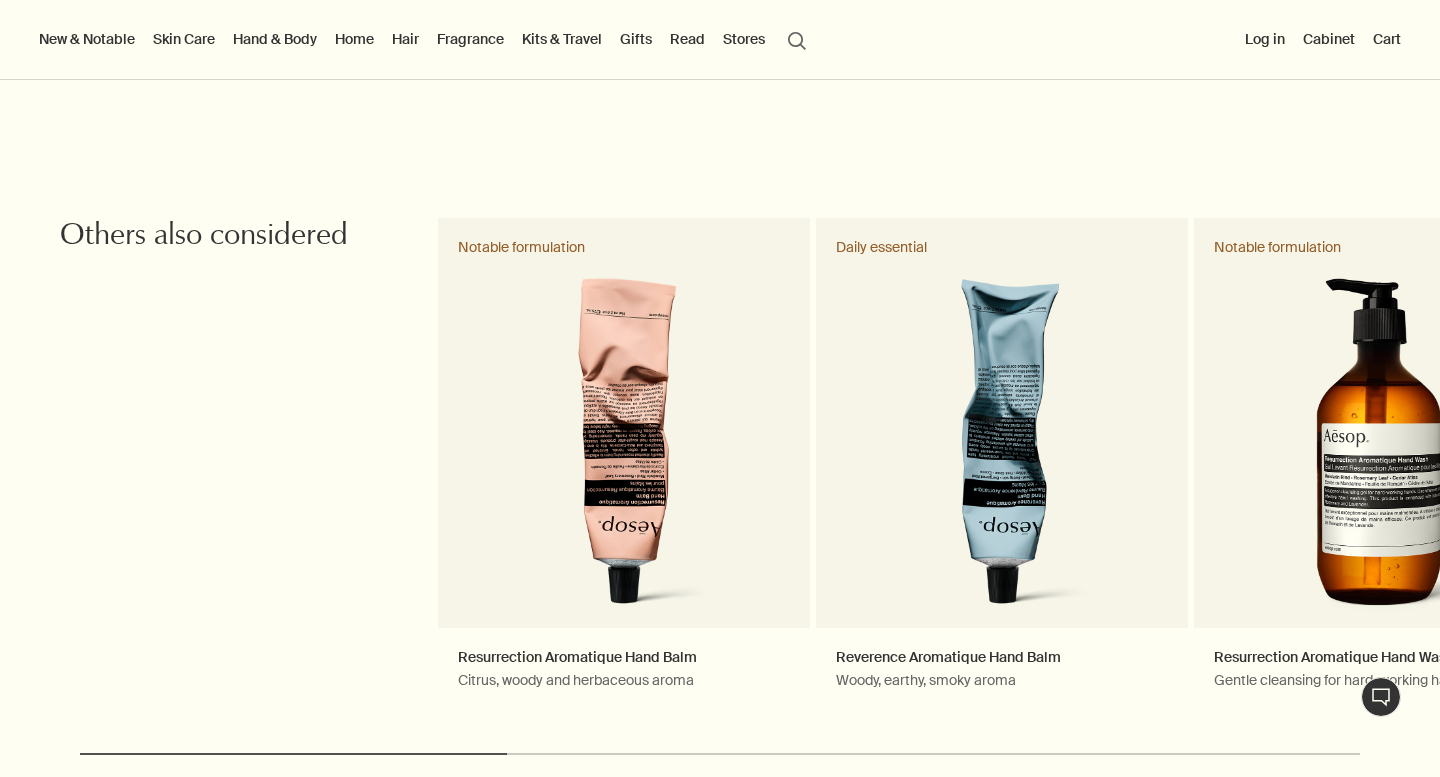scroll, scrollTop: 3124, scrollLeft: 0, axis: vertical 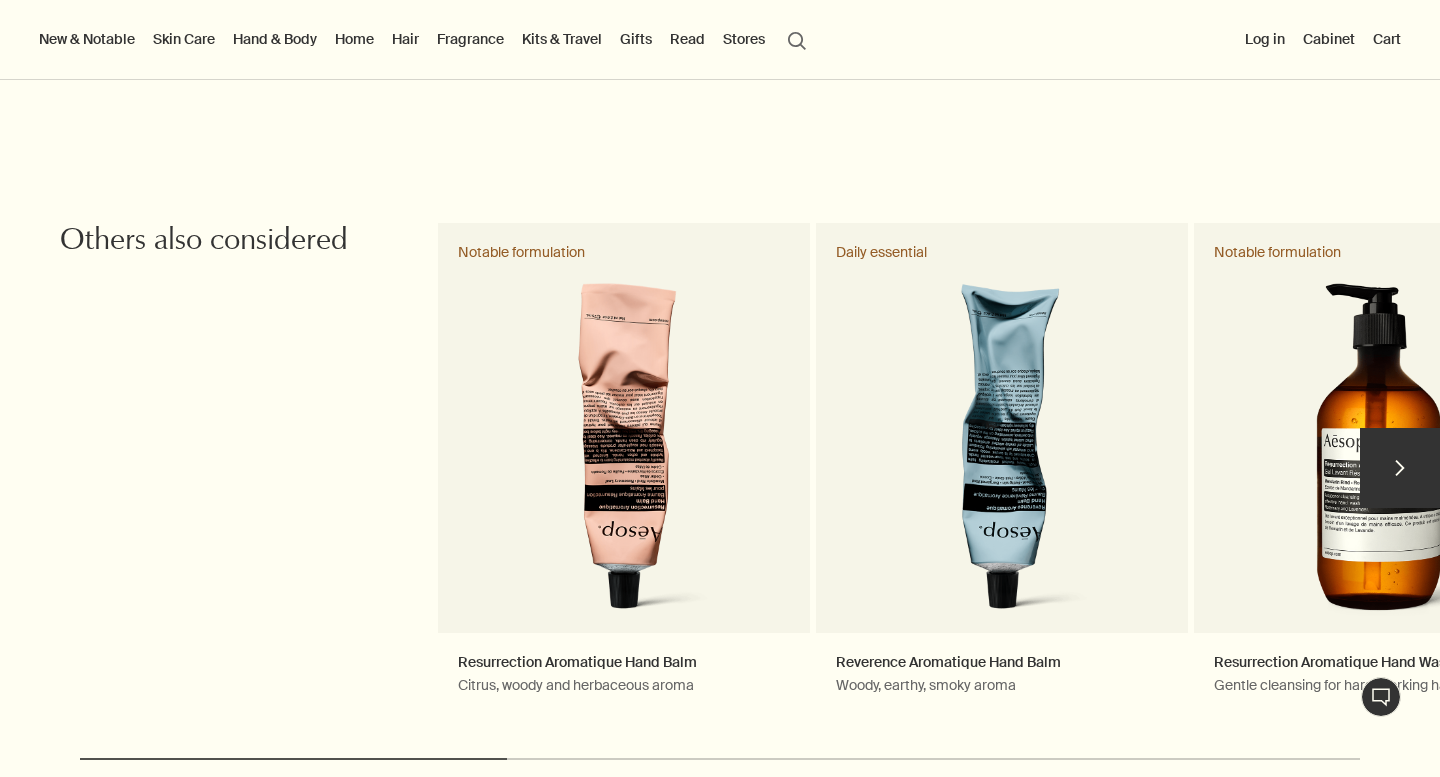 click on "chevron" at bounding box center (1400, 468) 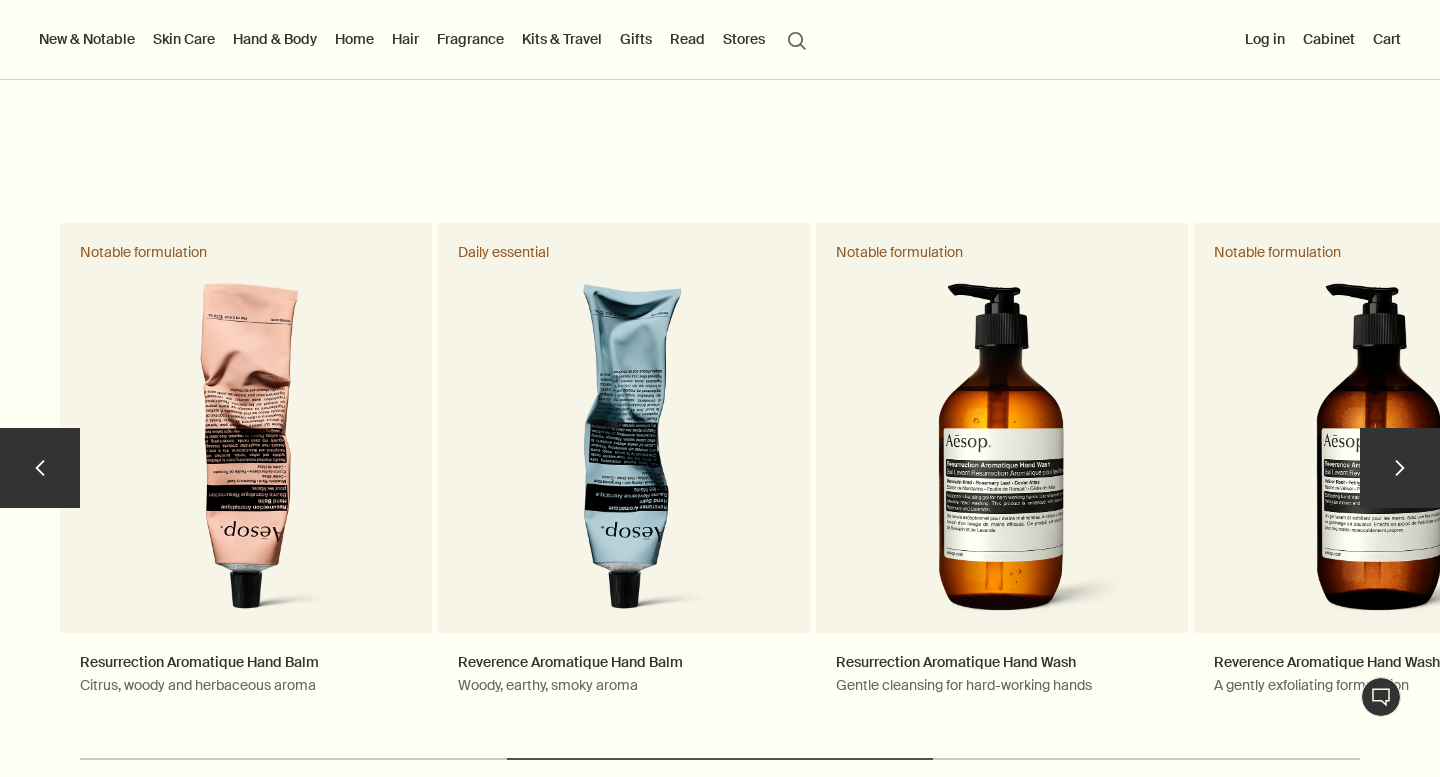 drag, startPoint x: 854, startPoint y: 756, endPoint x: 1099, endPoint y: 742, distance: 245.39967 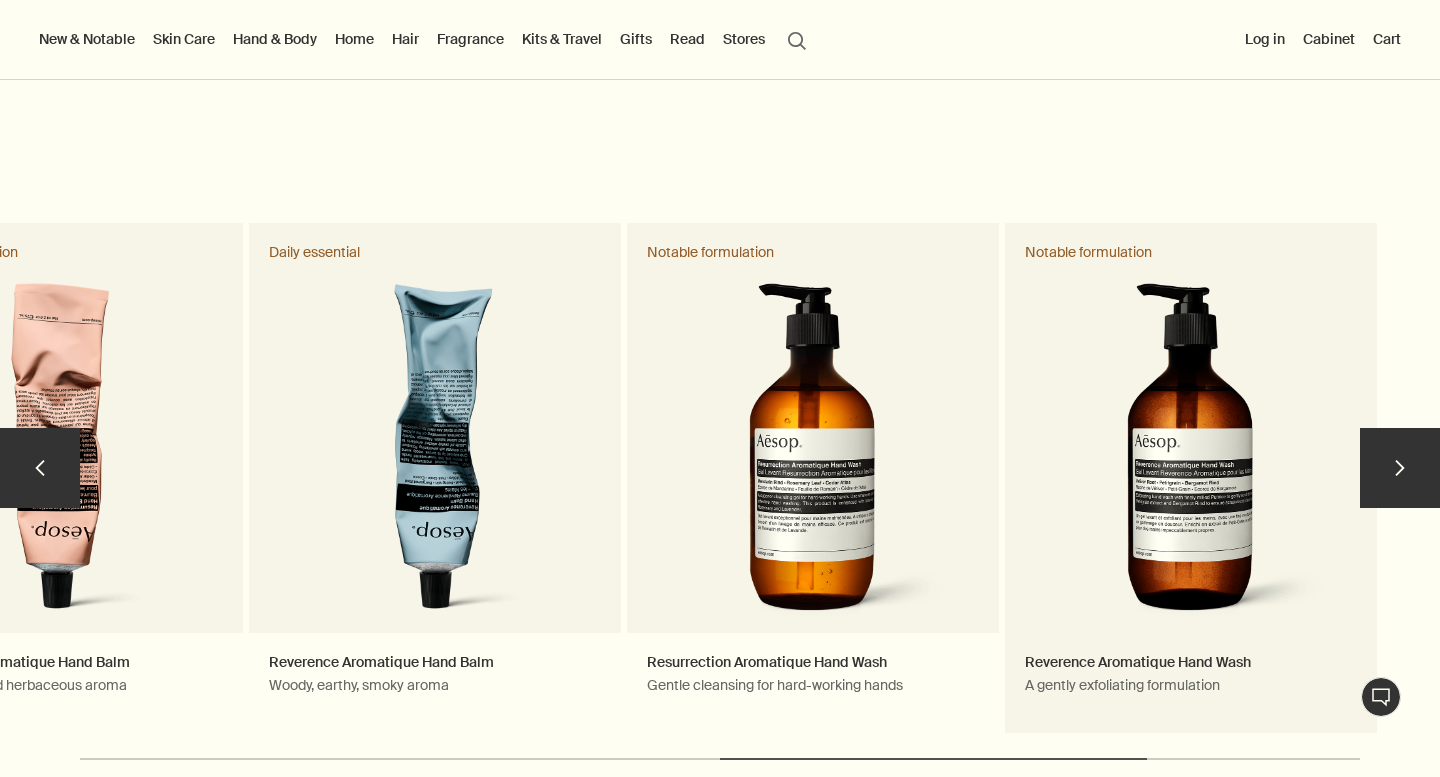 click on "Reverence Aromatique Hand Wash A gently exfoliating formulation Notable formulation" at bounding box center (1191, 478) 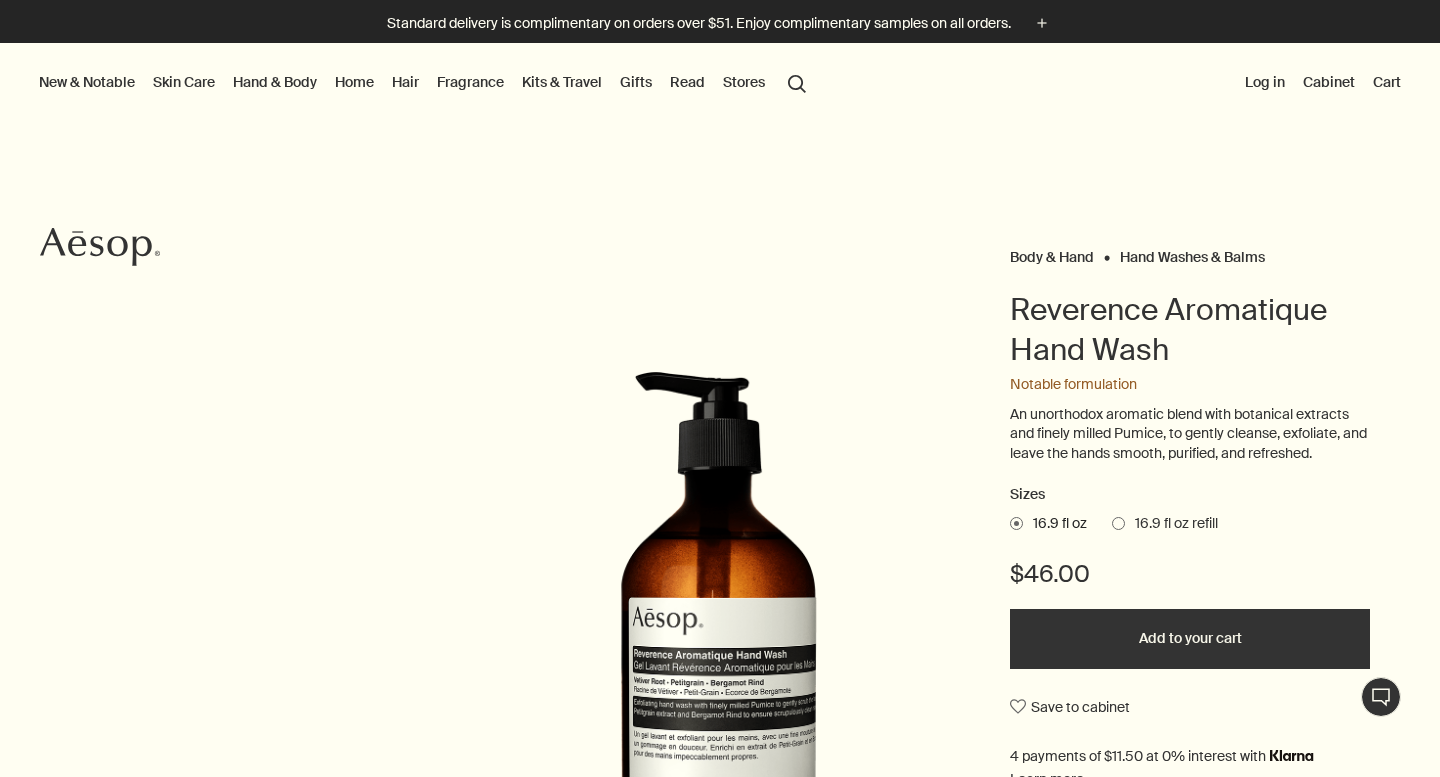 scroll, scrollTop: 0, scrollLeft: 0, axis: both 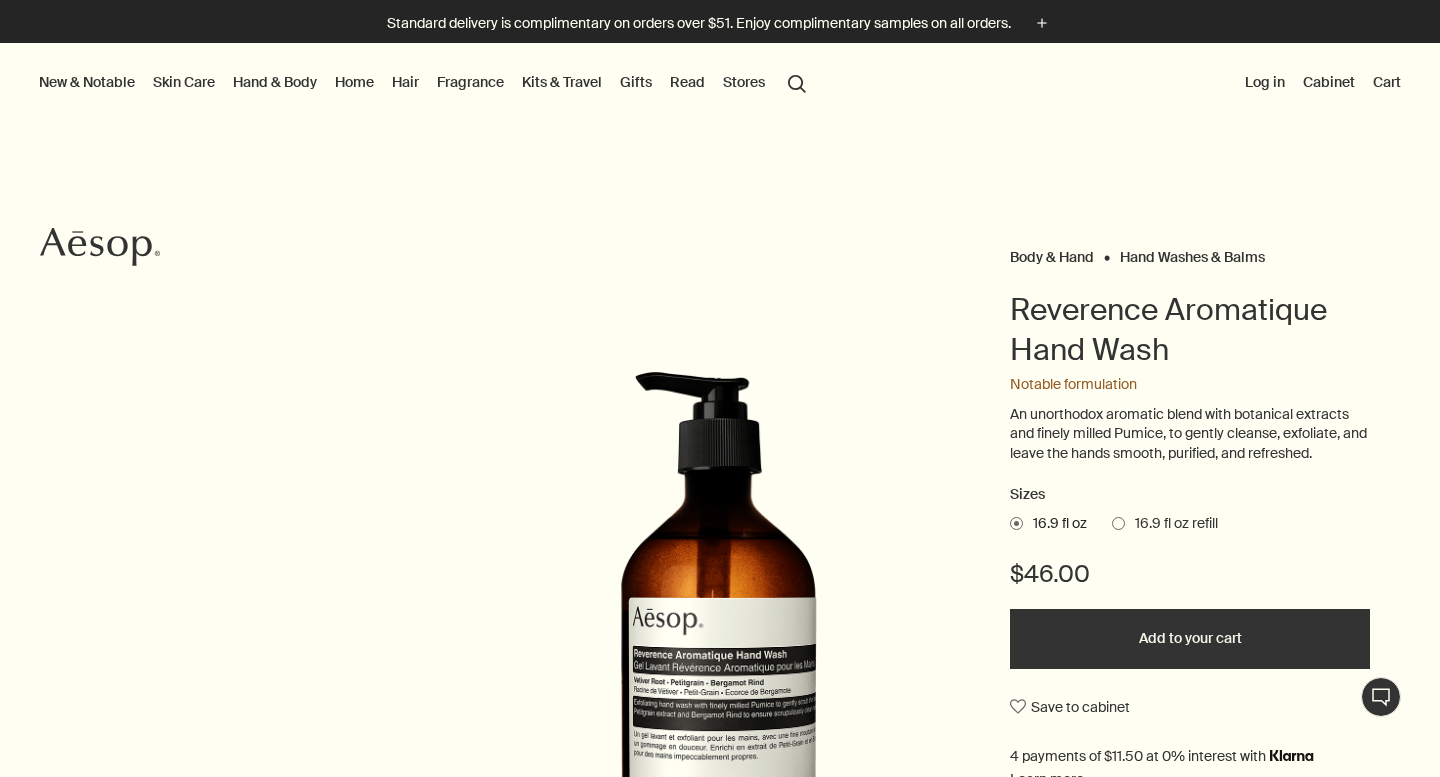 click on "Hand & Body" at bounding box center [275, 82] 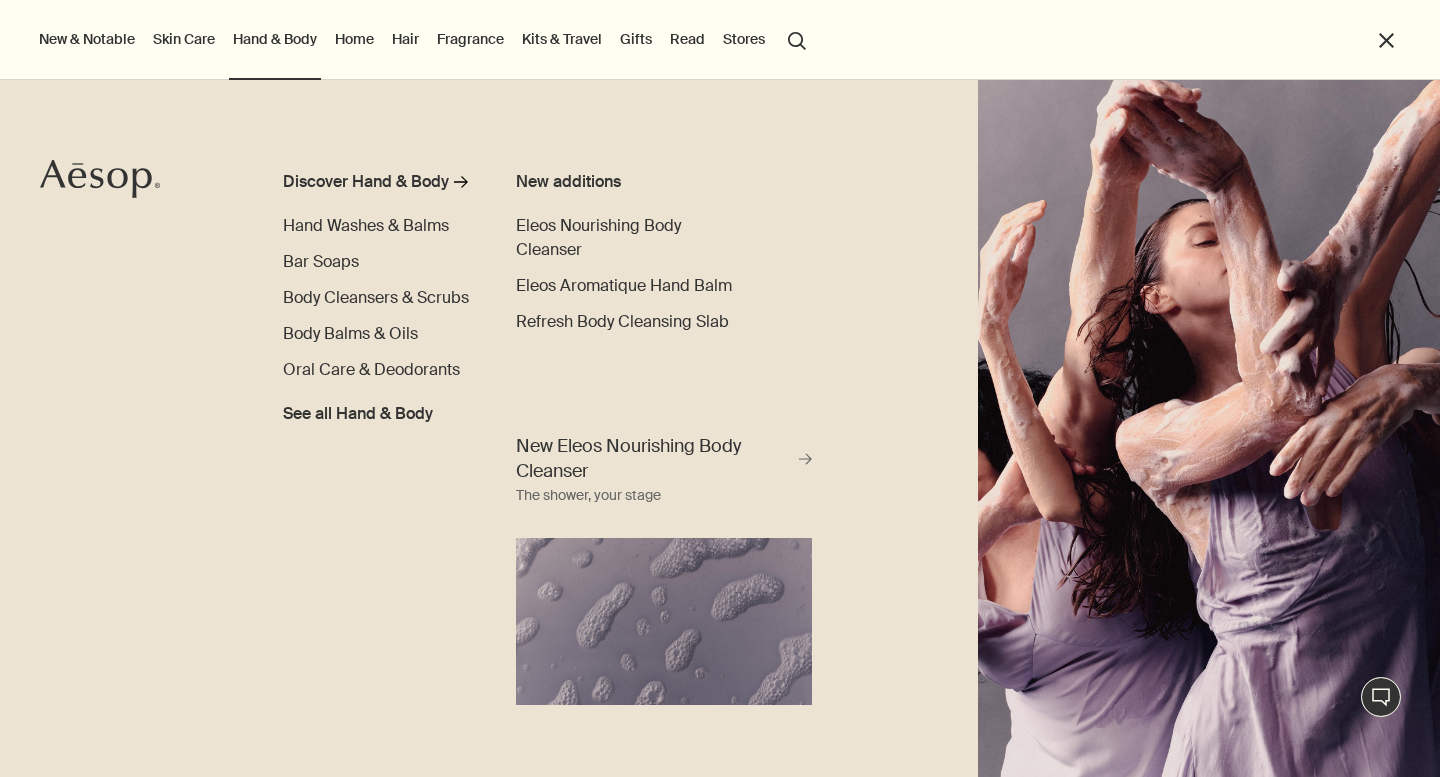 click on "Skin Care" at bounding box center (184, 39) 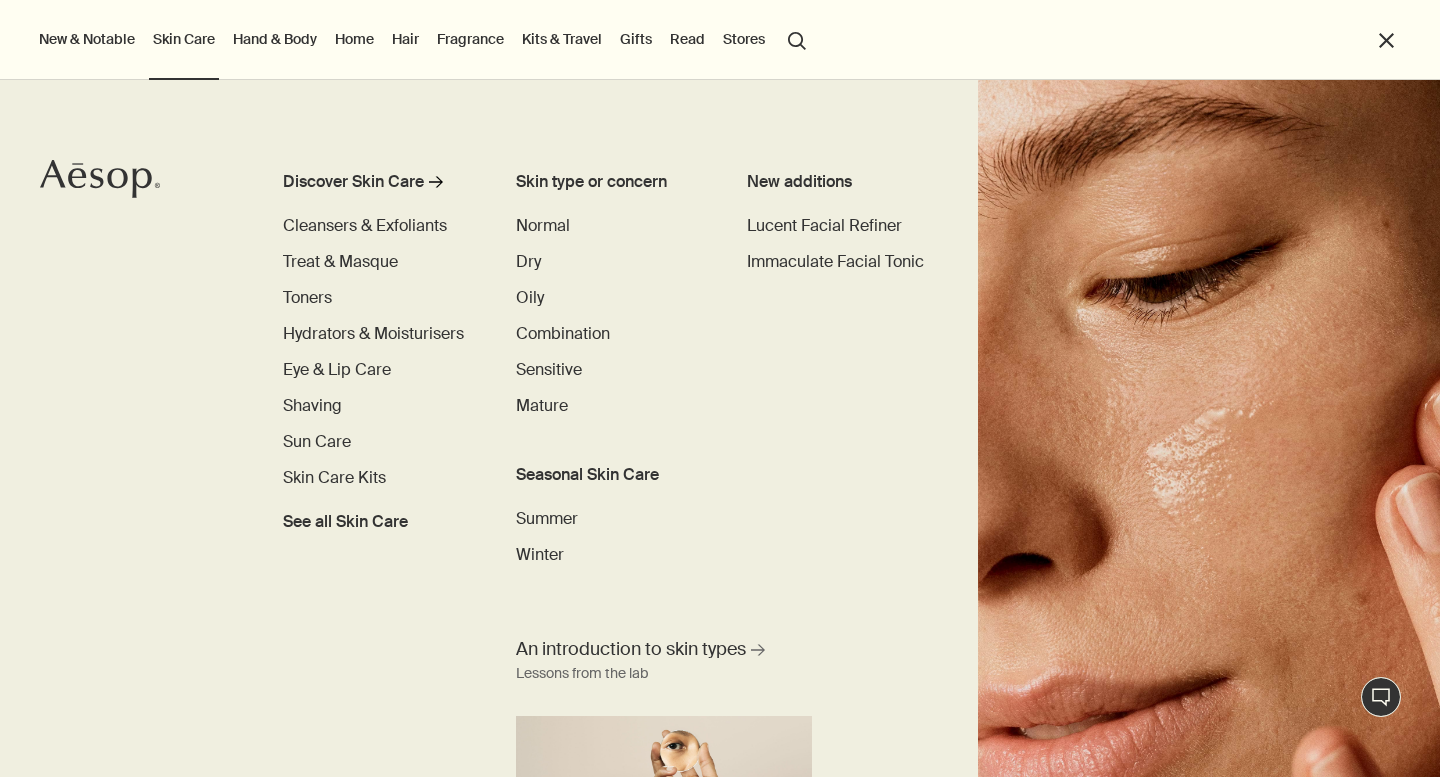 click on "Home" at bounding box center [354, 39] 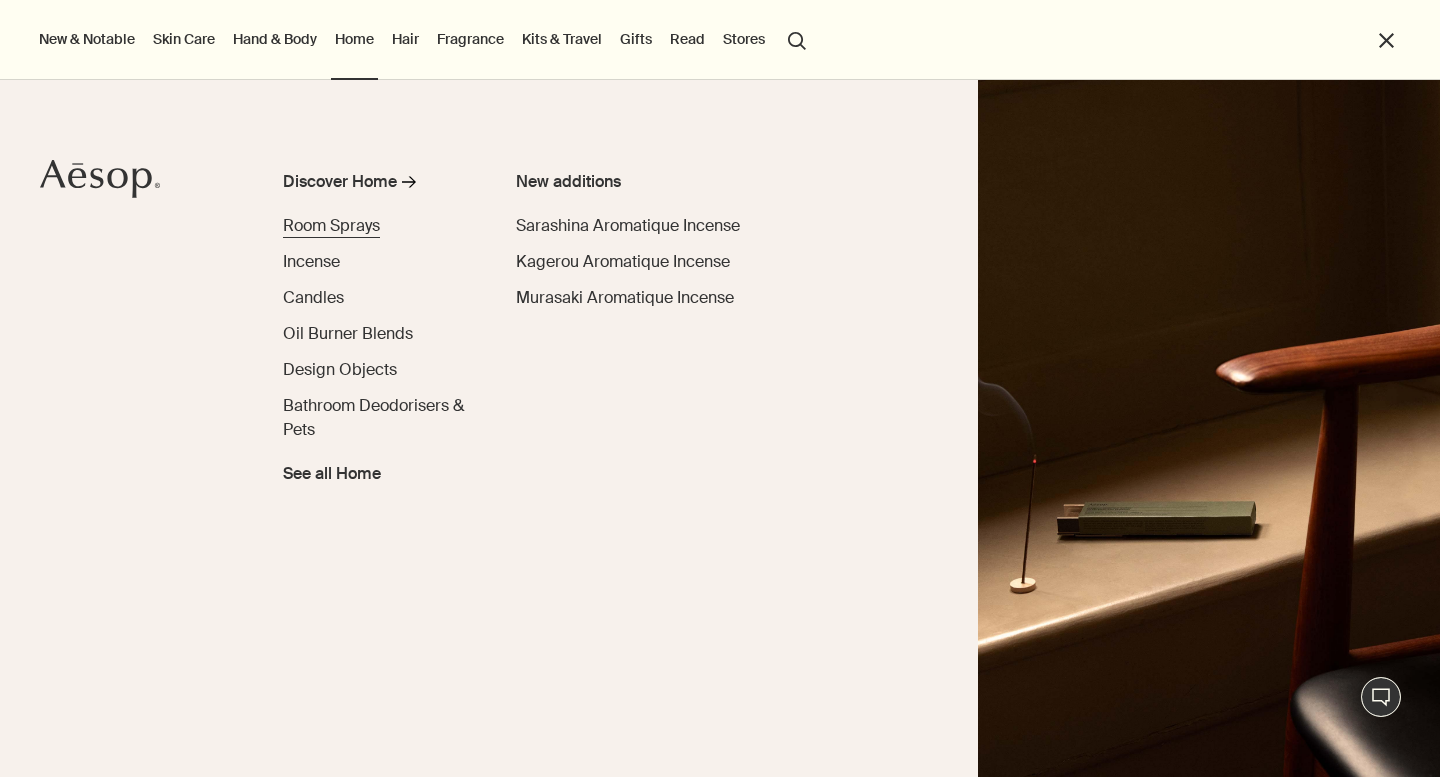 click on "Room Sprays" at bounding box center (331, 225) 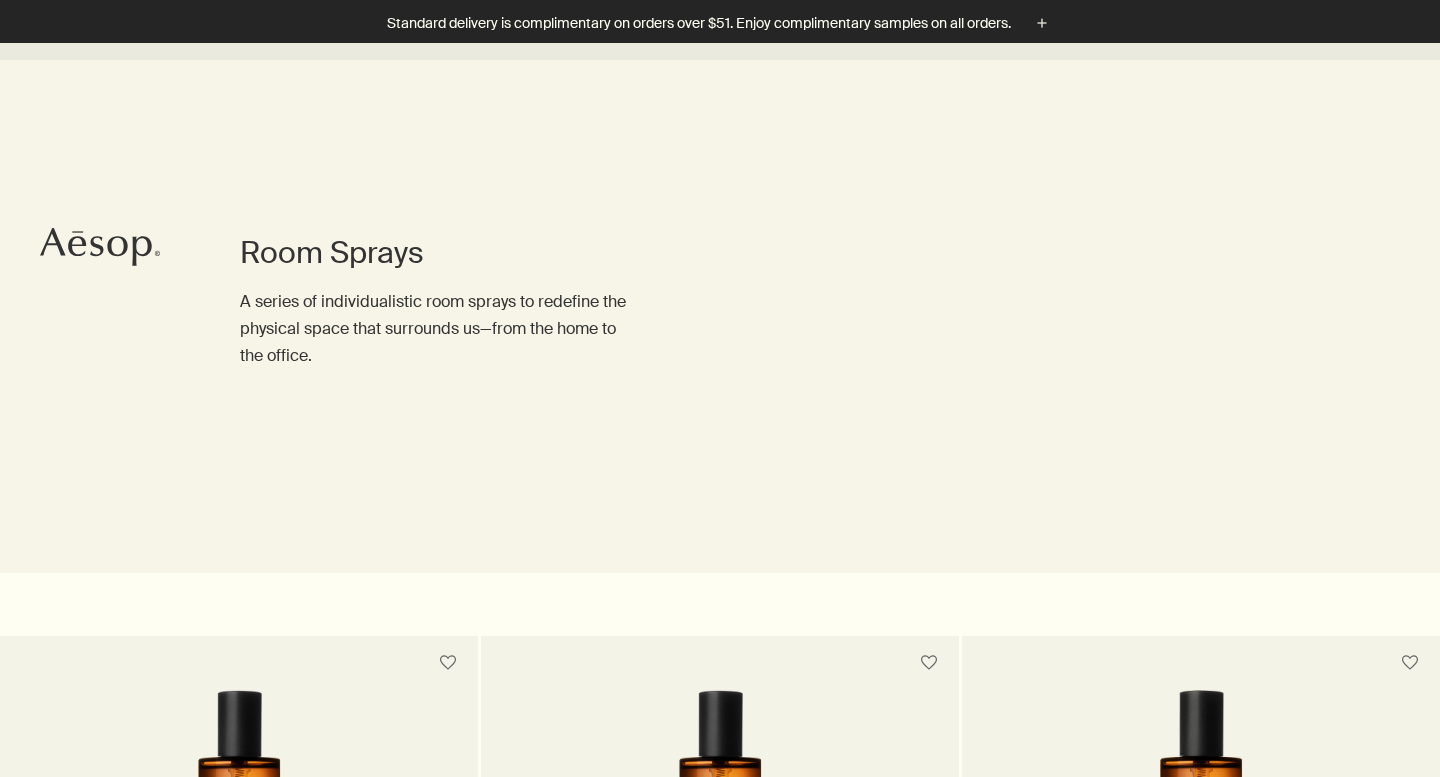 scroll, scrollTop: 1145, scrollLeft: 0, axis: vertical 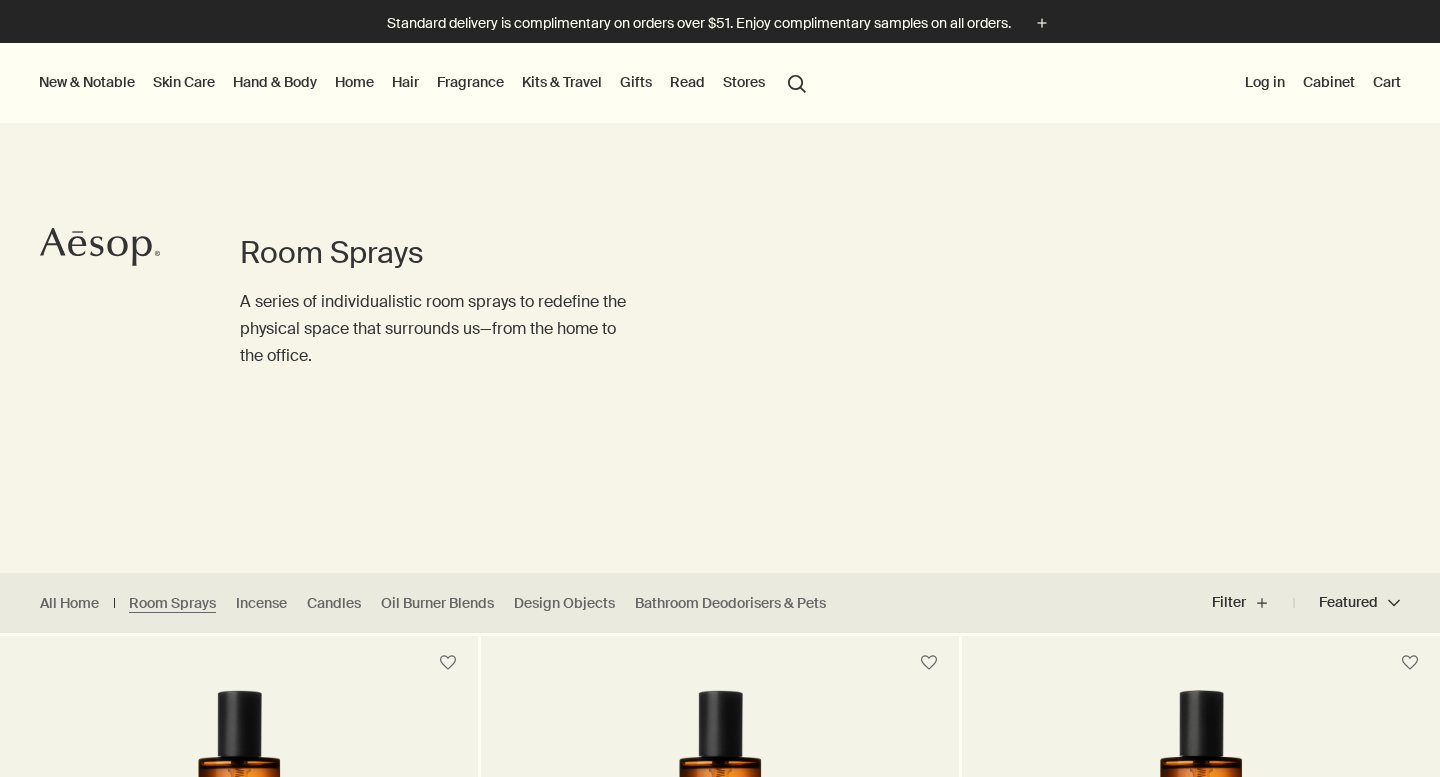 click on "New & Notable" at bounding box center (87, 82) 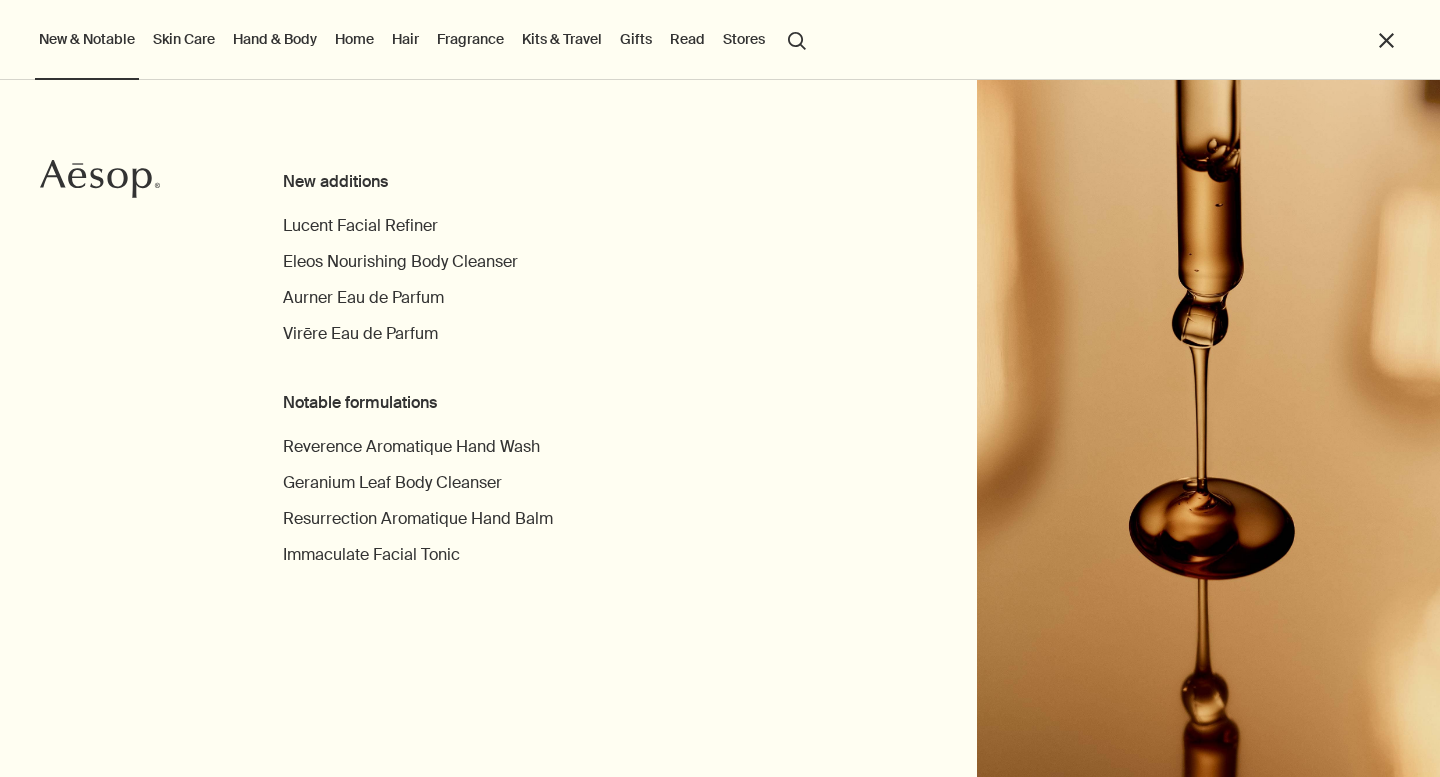 click on "New & Notable" at bounding box center [87, 39] 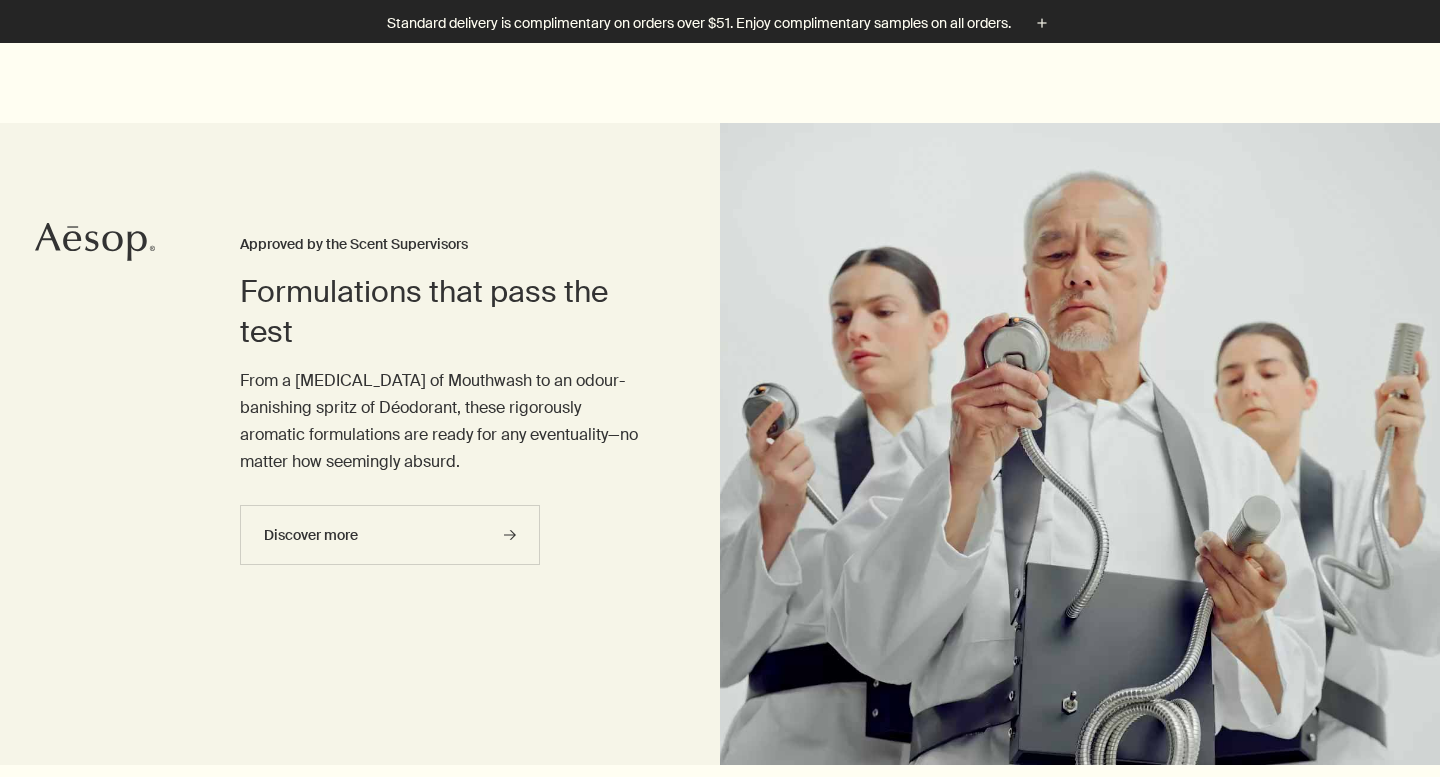 scroll, scrollTop: 0, scrollLeft: 0, axis: both 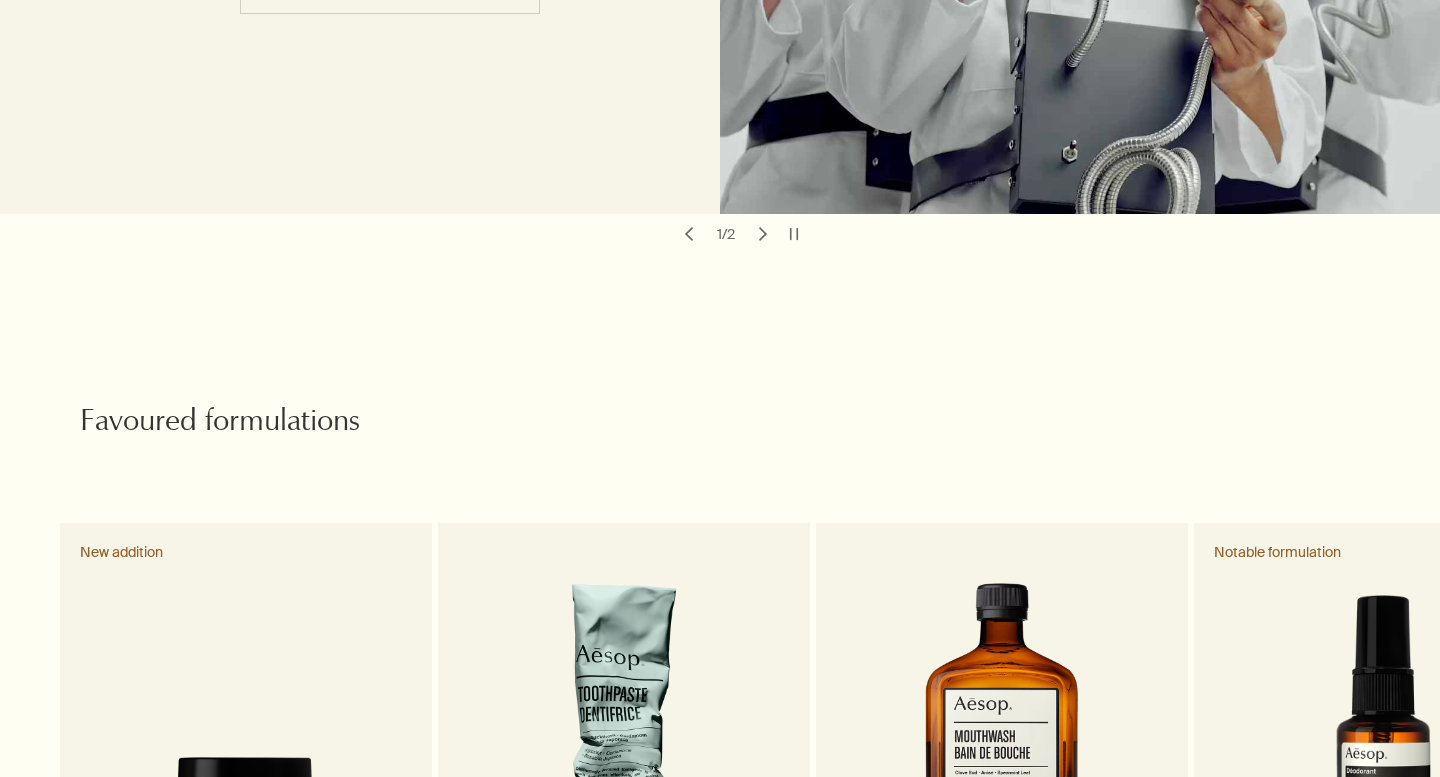 click on "chevron" at bounding box center [763, 234] 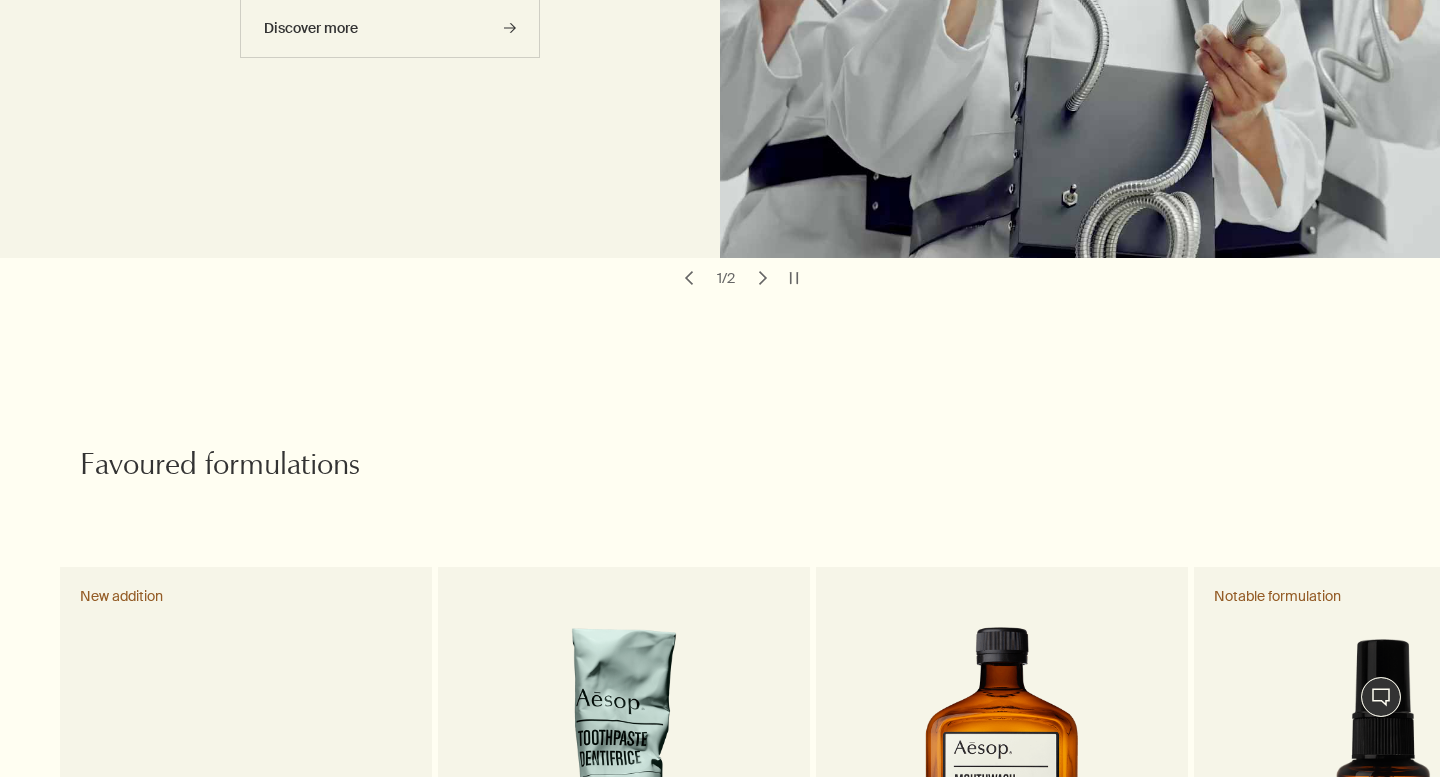 scroll, scrollTop: 0, scrollLeft: 0, axis: both 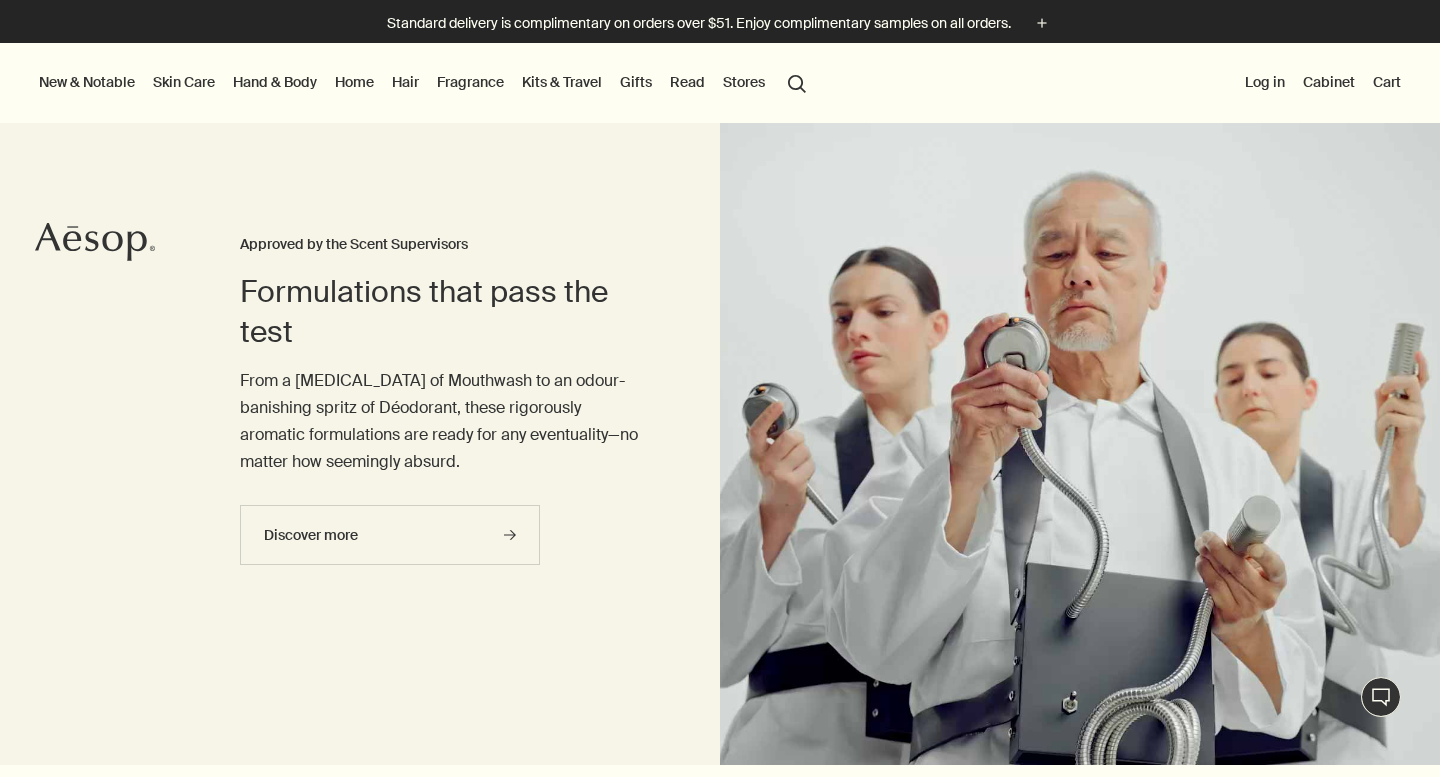 click on "Read" at bounding box center (687, 82) 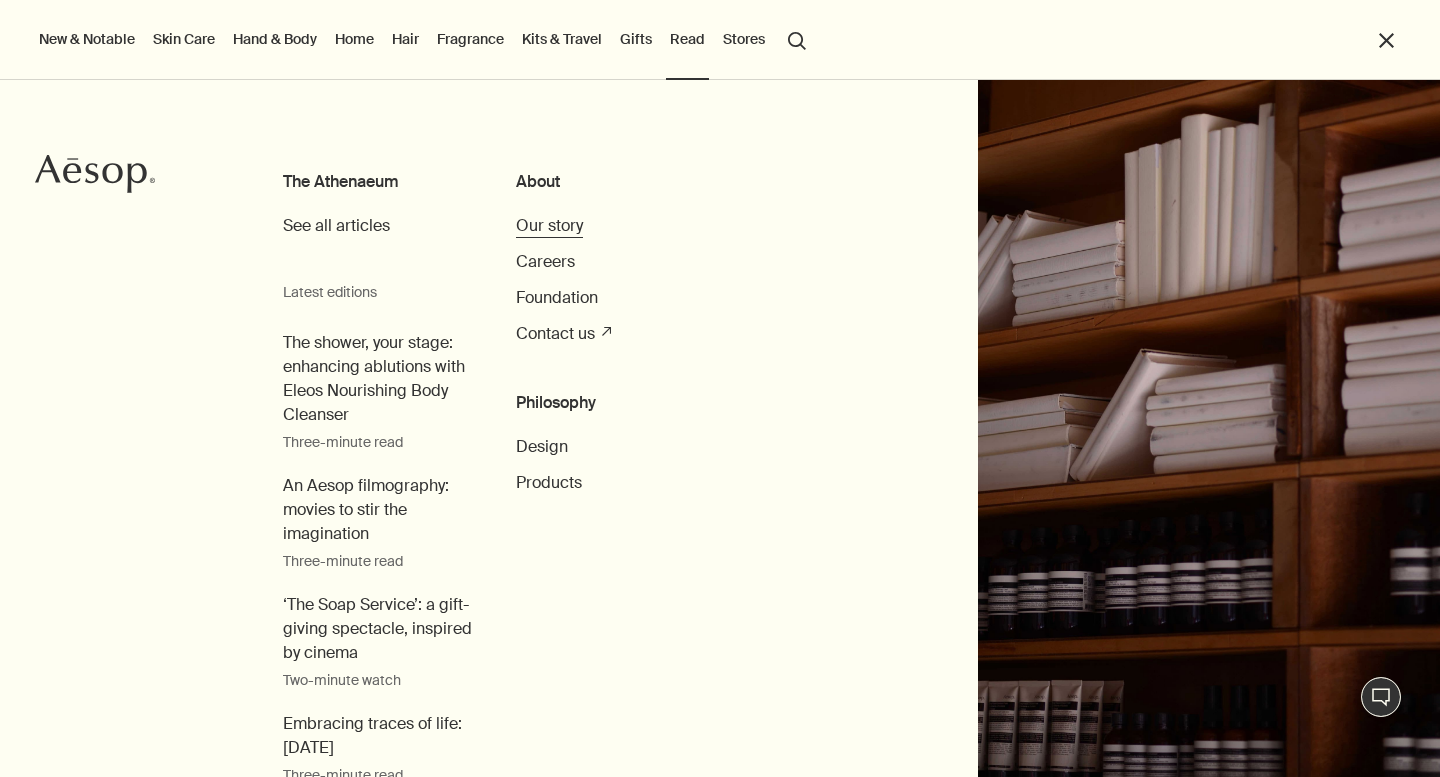 click on "Our story" at bounding box center [549, 225] 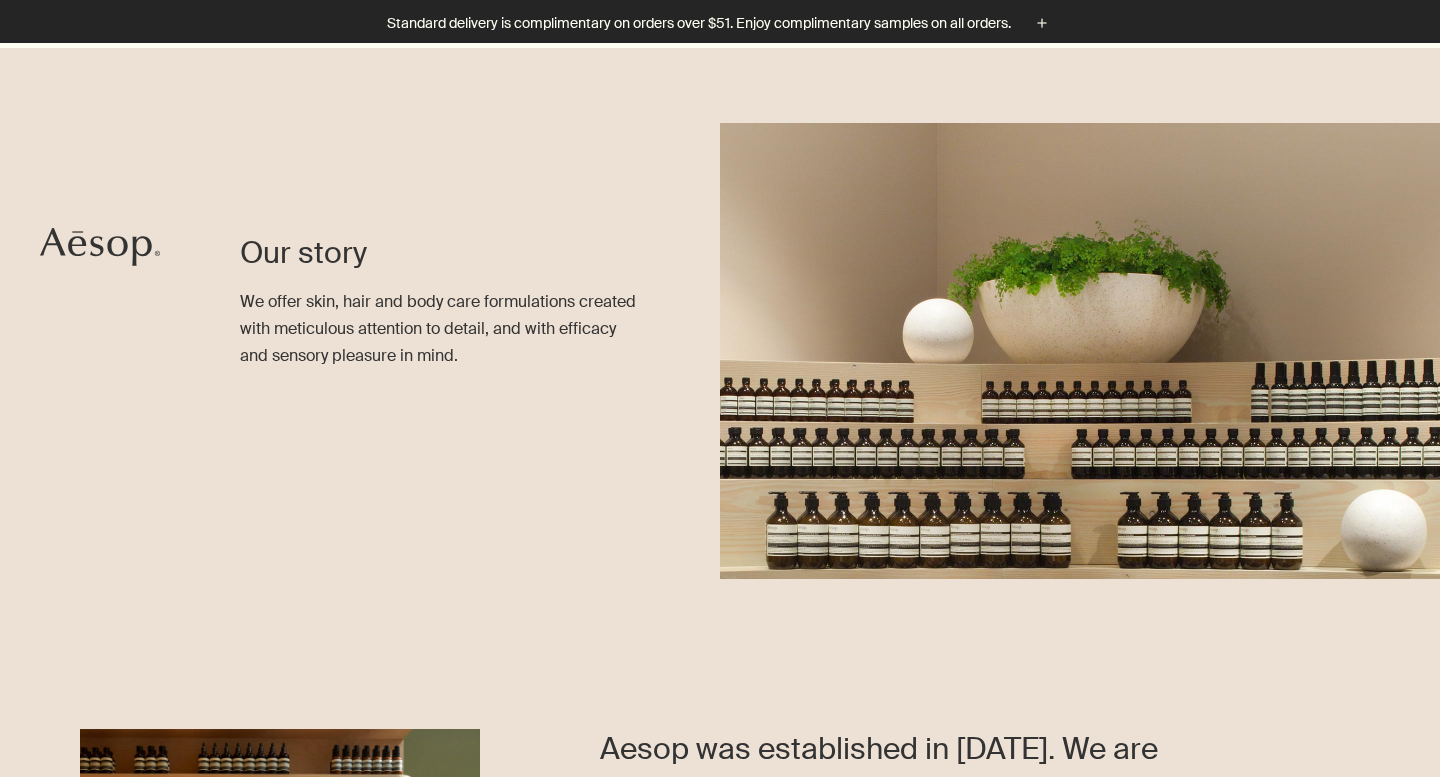 scroll, scrollTop: 1551, scrollLeft: 0, axis: vertical 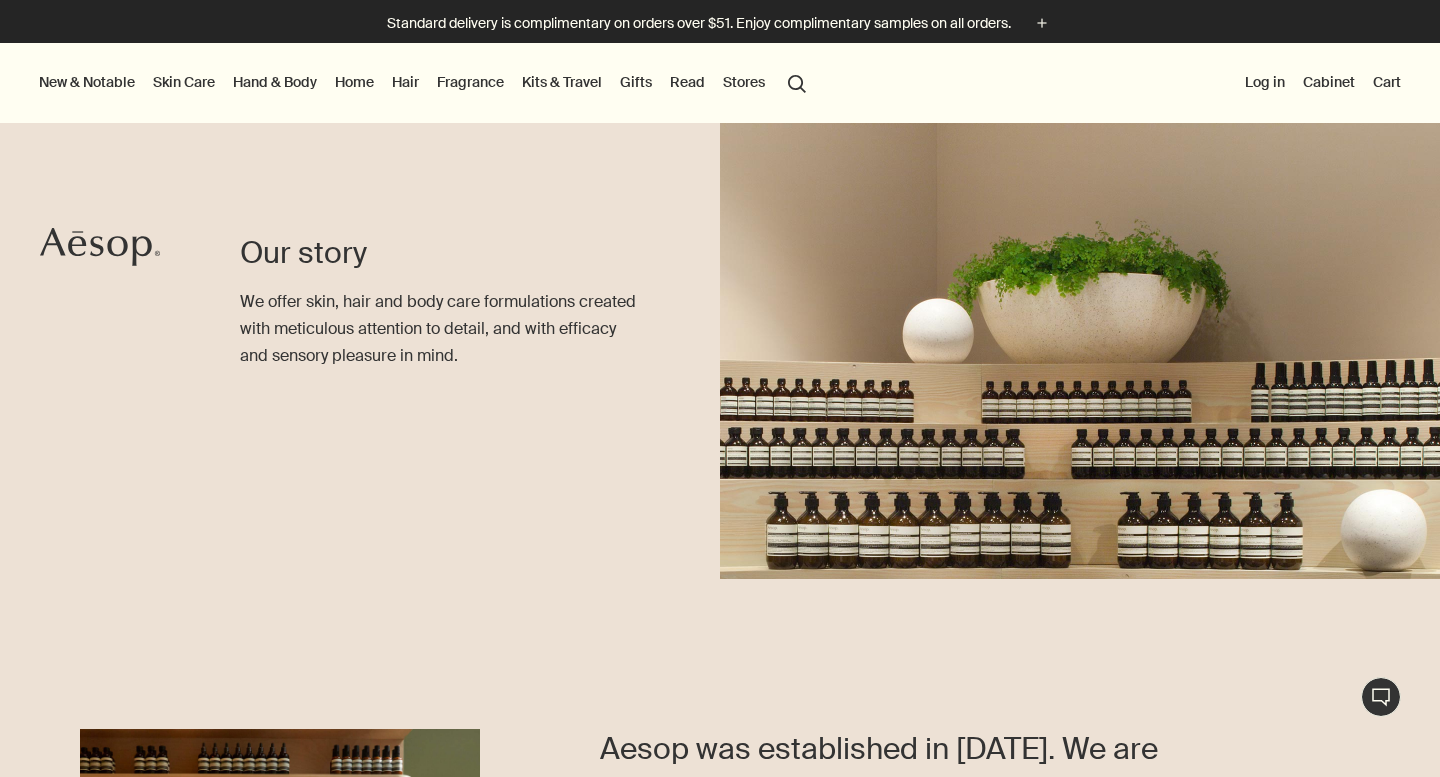 click on "Read" at bounding box center [687, 82] 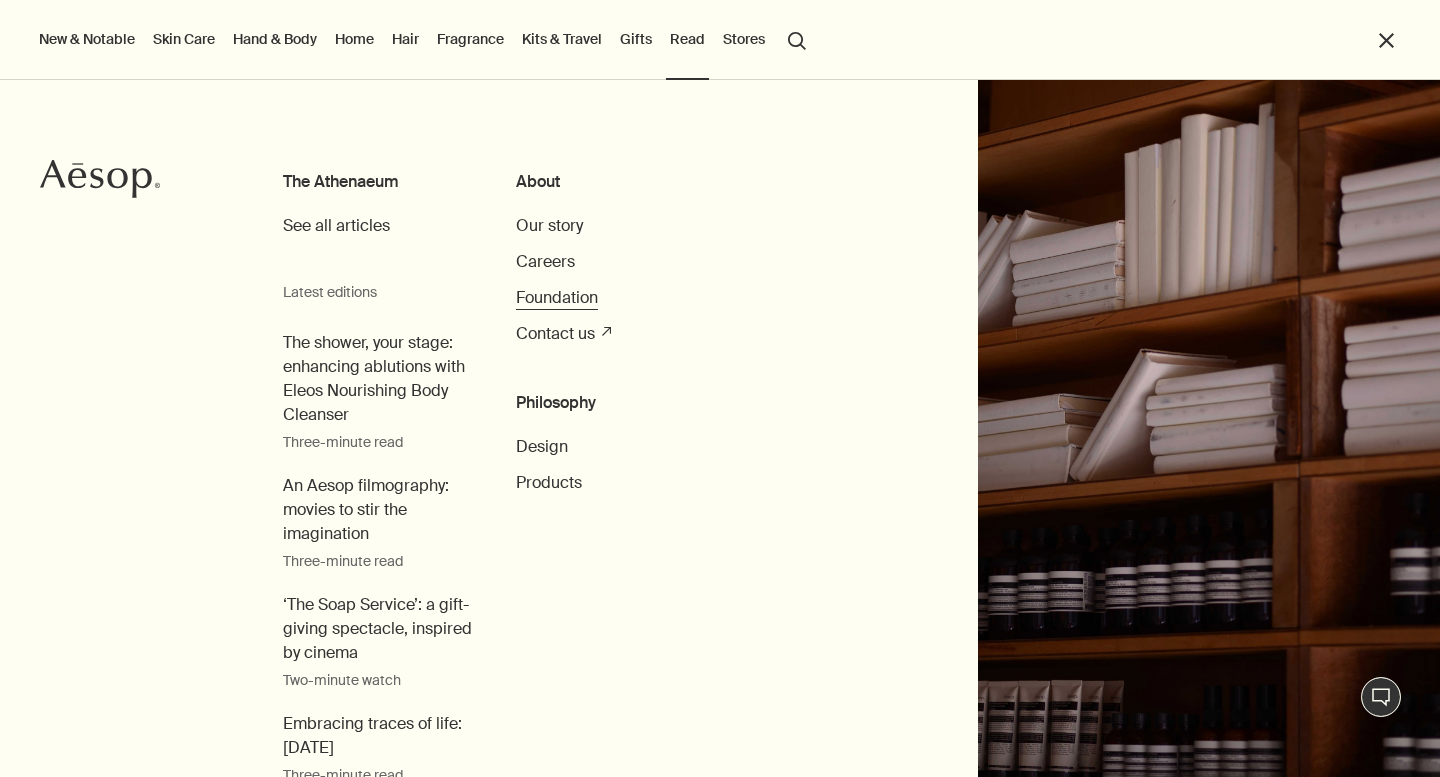 click on "Foundation" at bounding box center [557, 297] 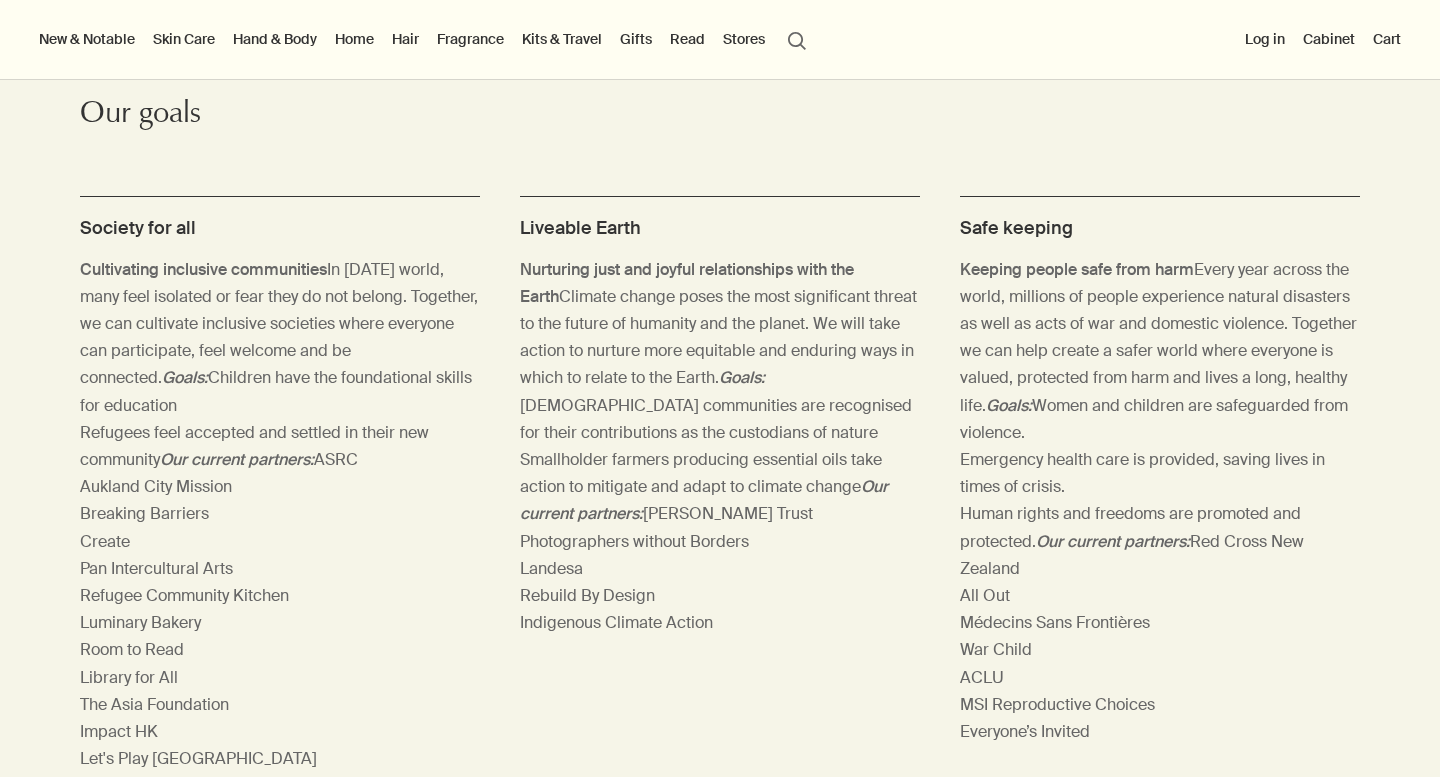 scroll, scrollTop: 0, scrollLeft: 0, axis: both 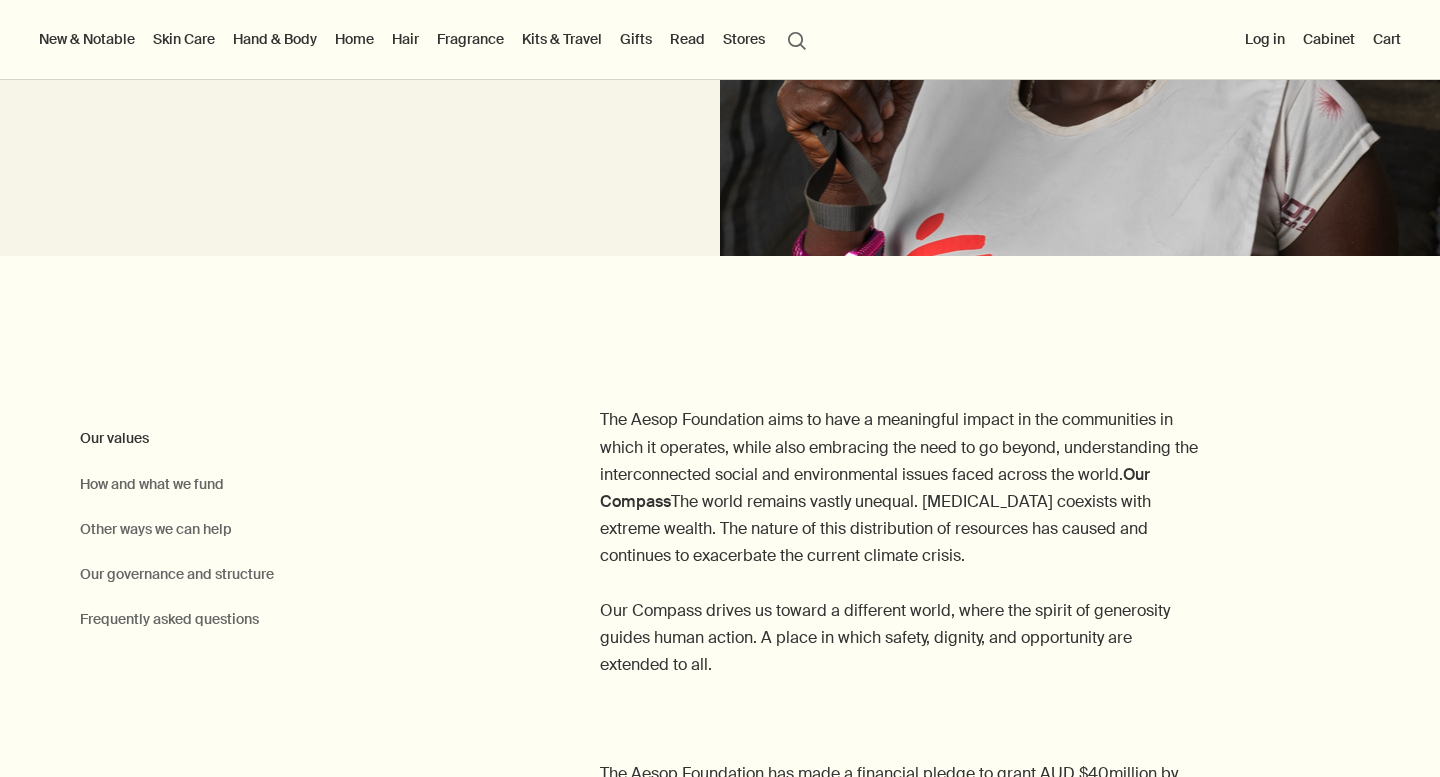 click on "Our values" at bounding box center [114, 438] 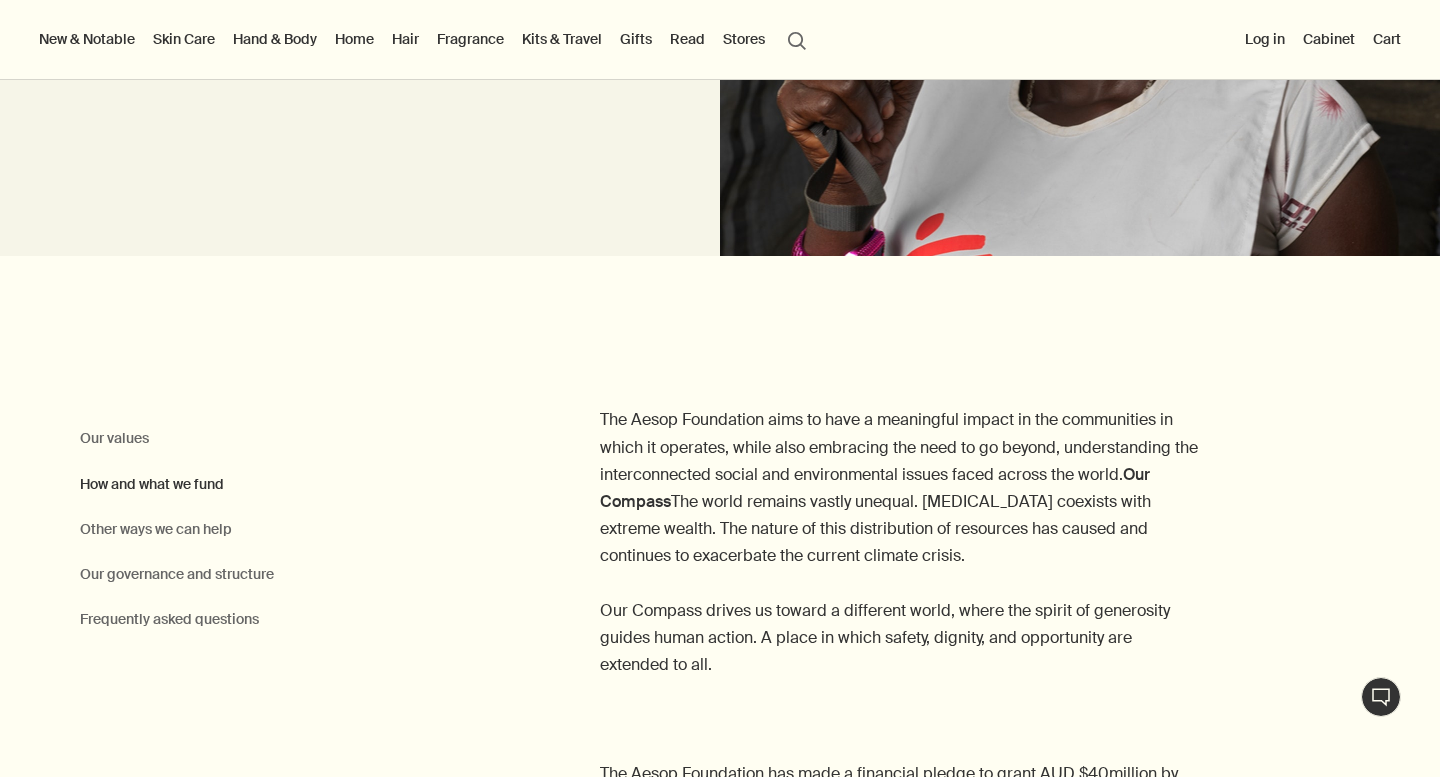 click on "How and what we fund" at bounding box center [152, 484] 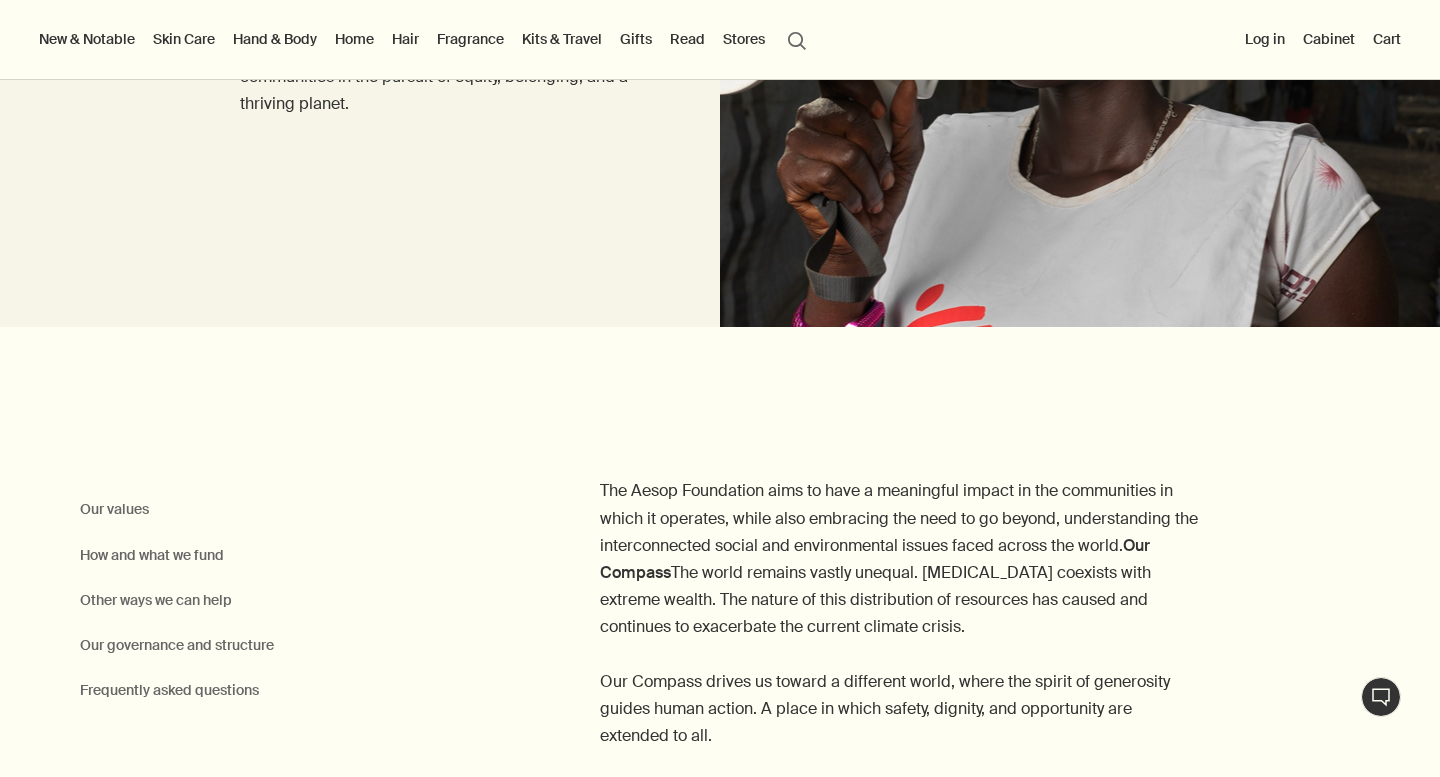 scroll, scrollTop: 0, scrollLeft: 0, axis: both 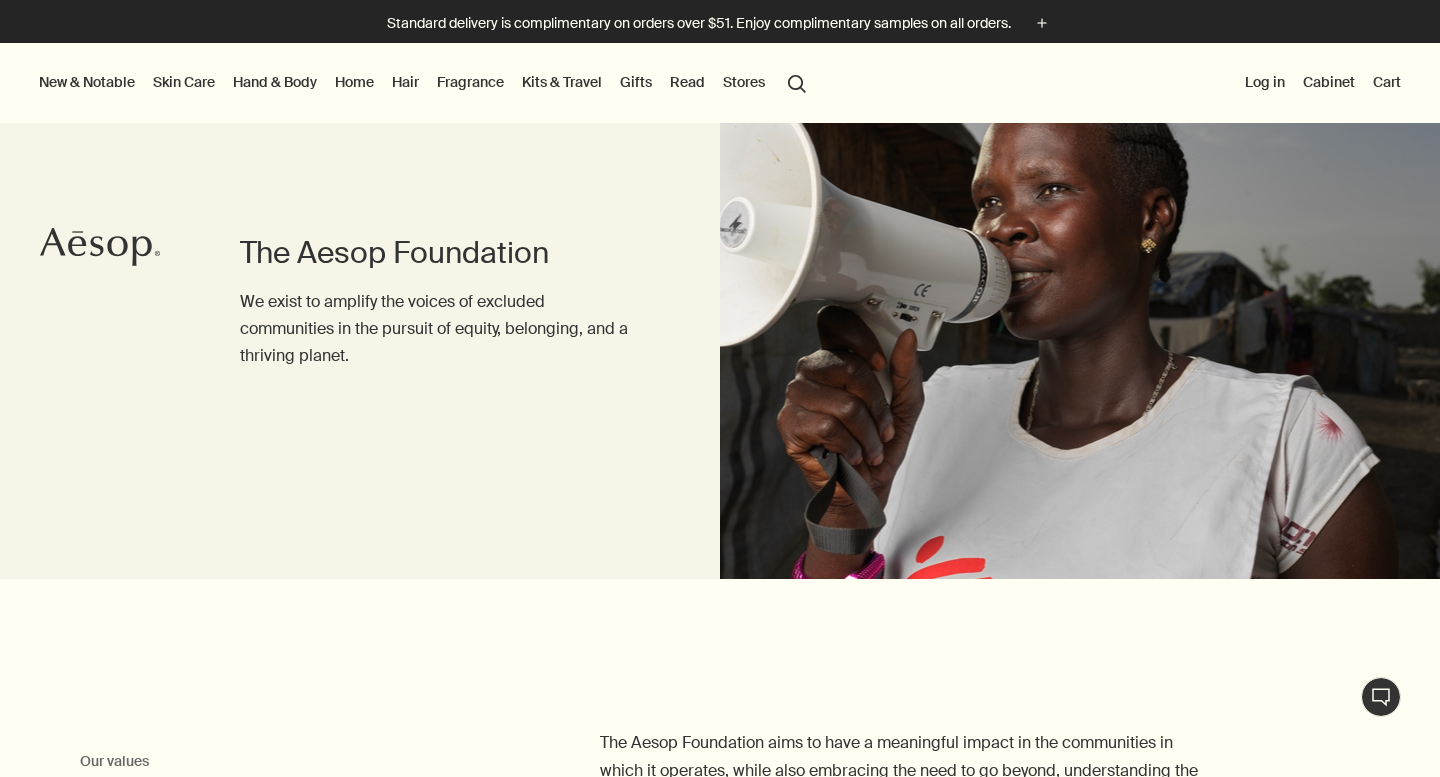 click on "Read" 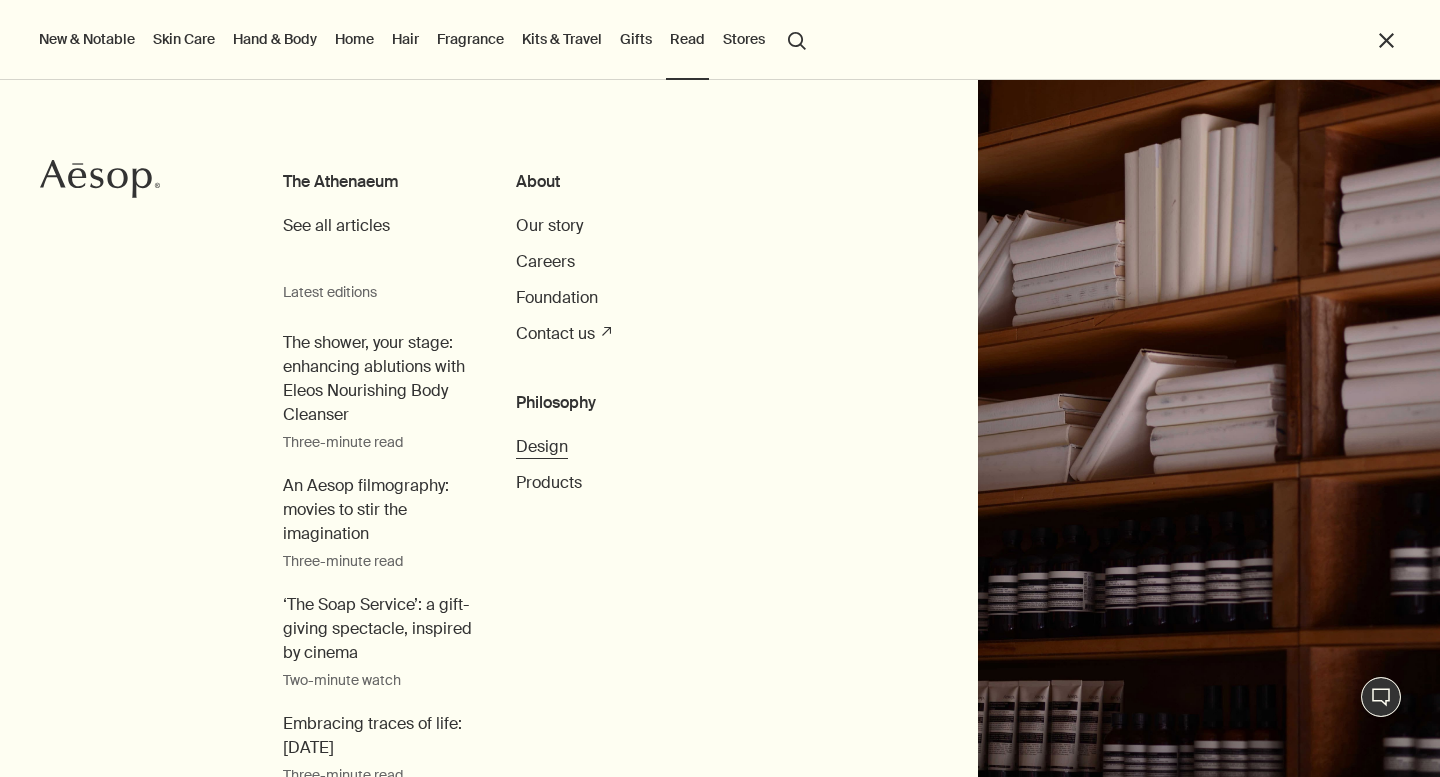 click on "Design" 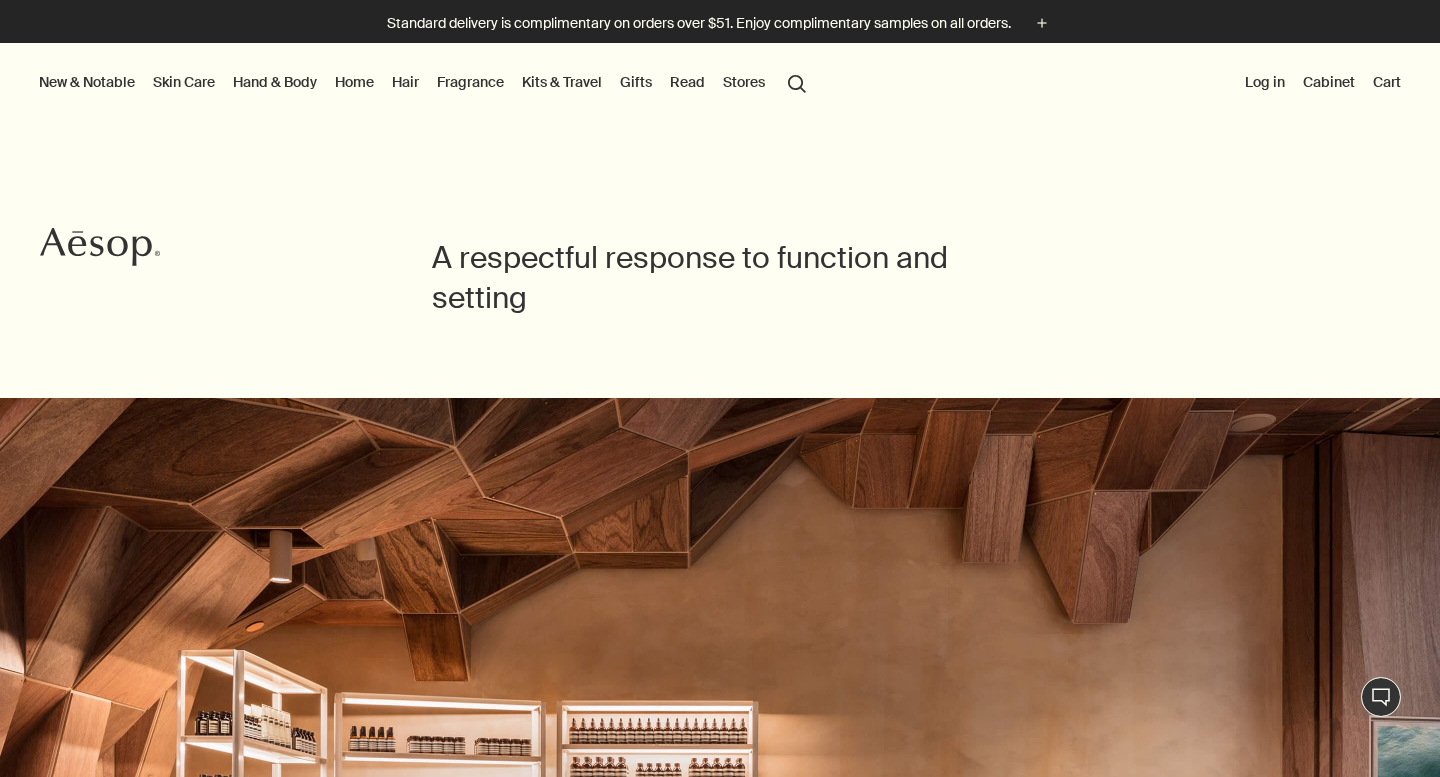 scroll, scrollTop: 0, scrollLeft: 0, axis: both 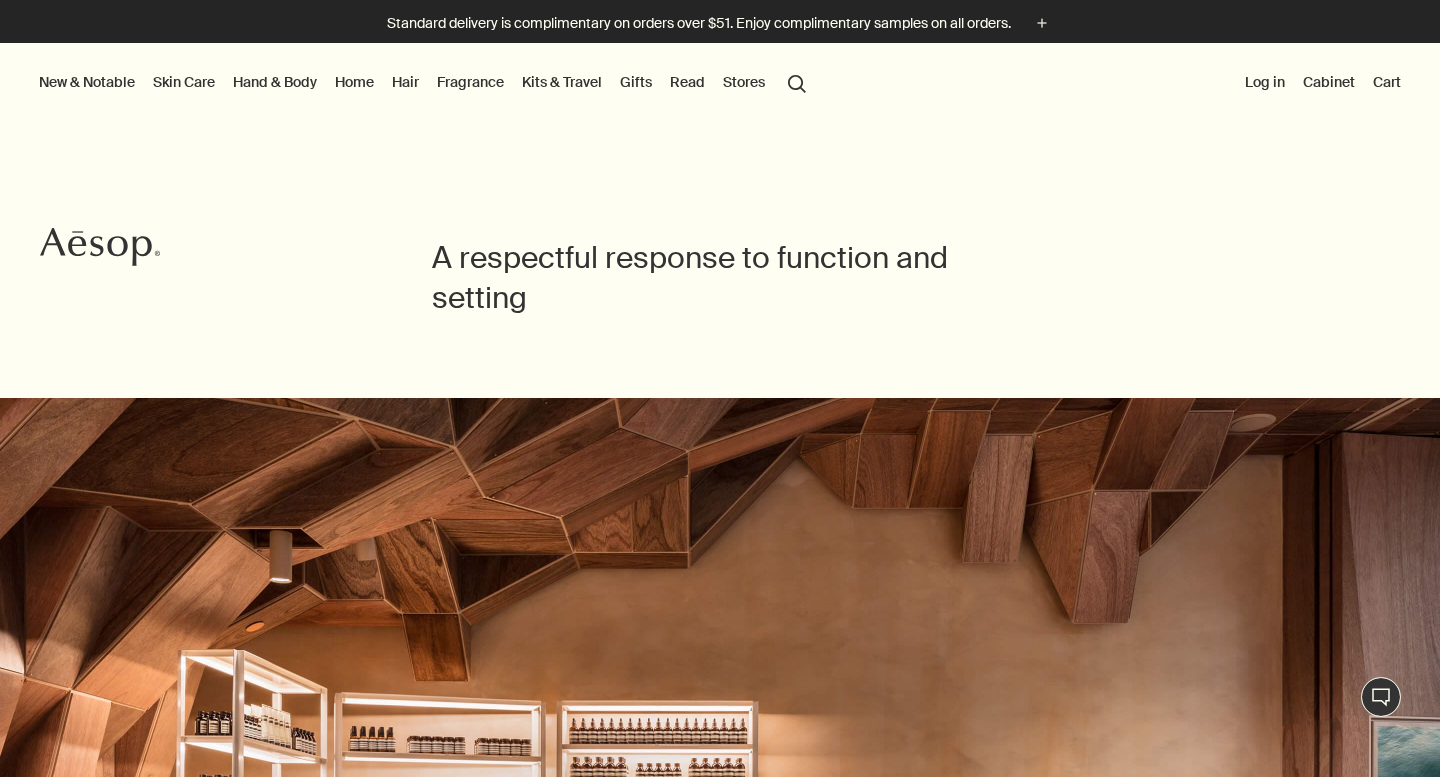 click on "Aesop" 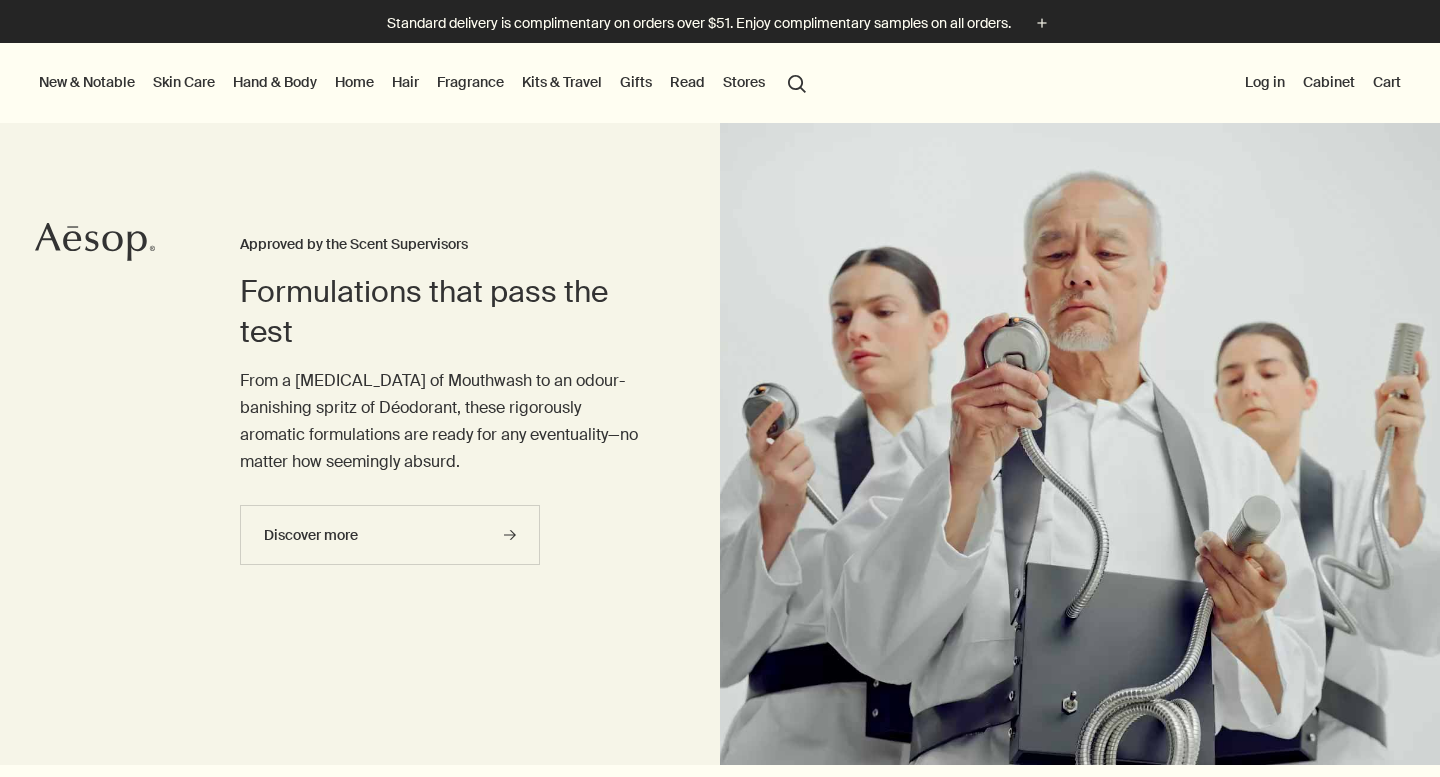 scroll, scrollTop: 0, scrollLeft: 0, axis: both 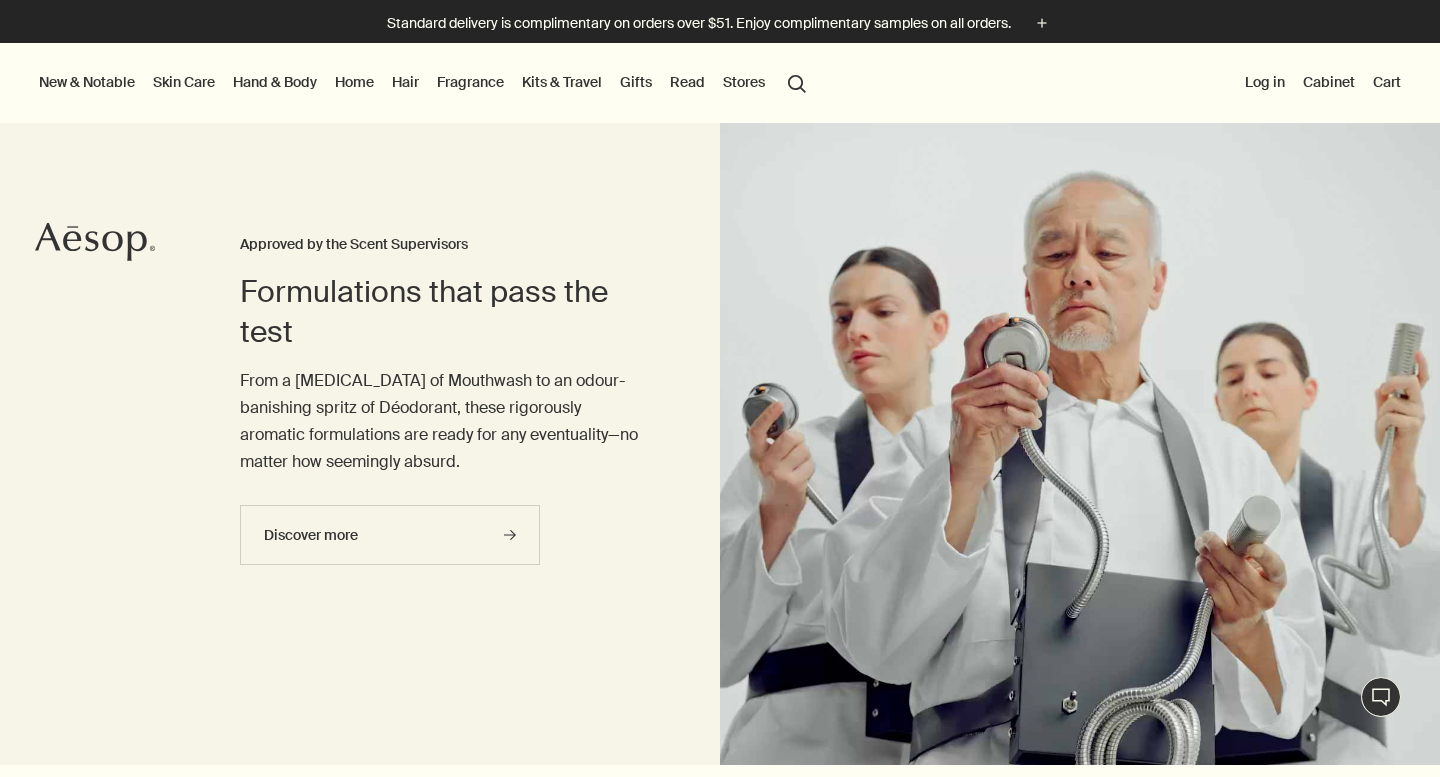 click on "Read" at bounding box center (687, 82) 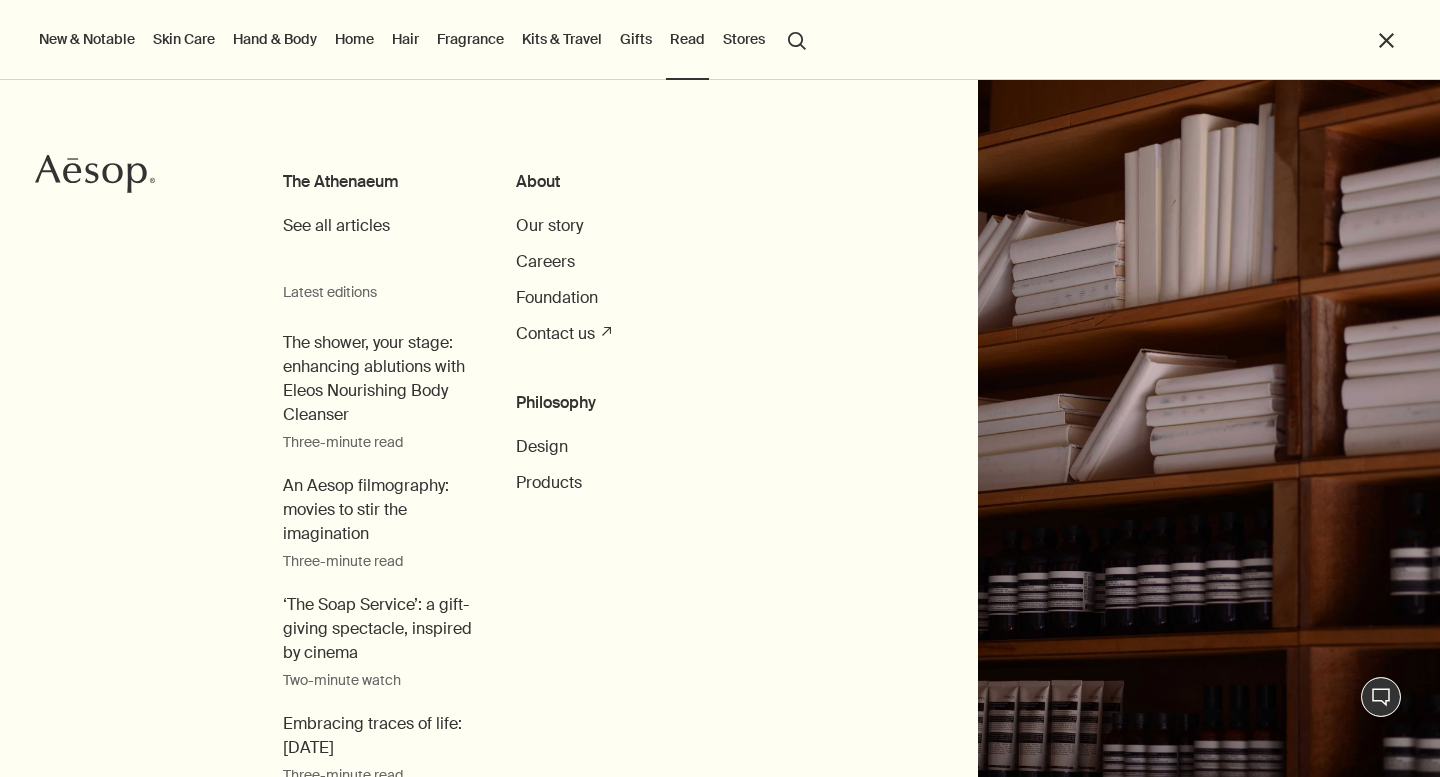 click on "Aesop" 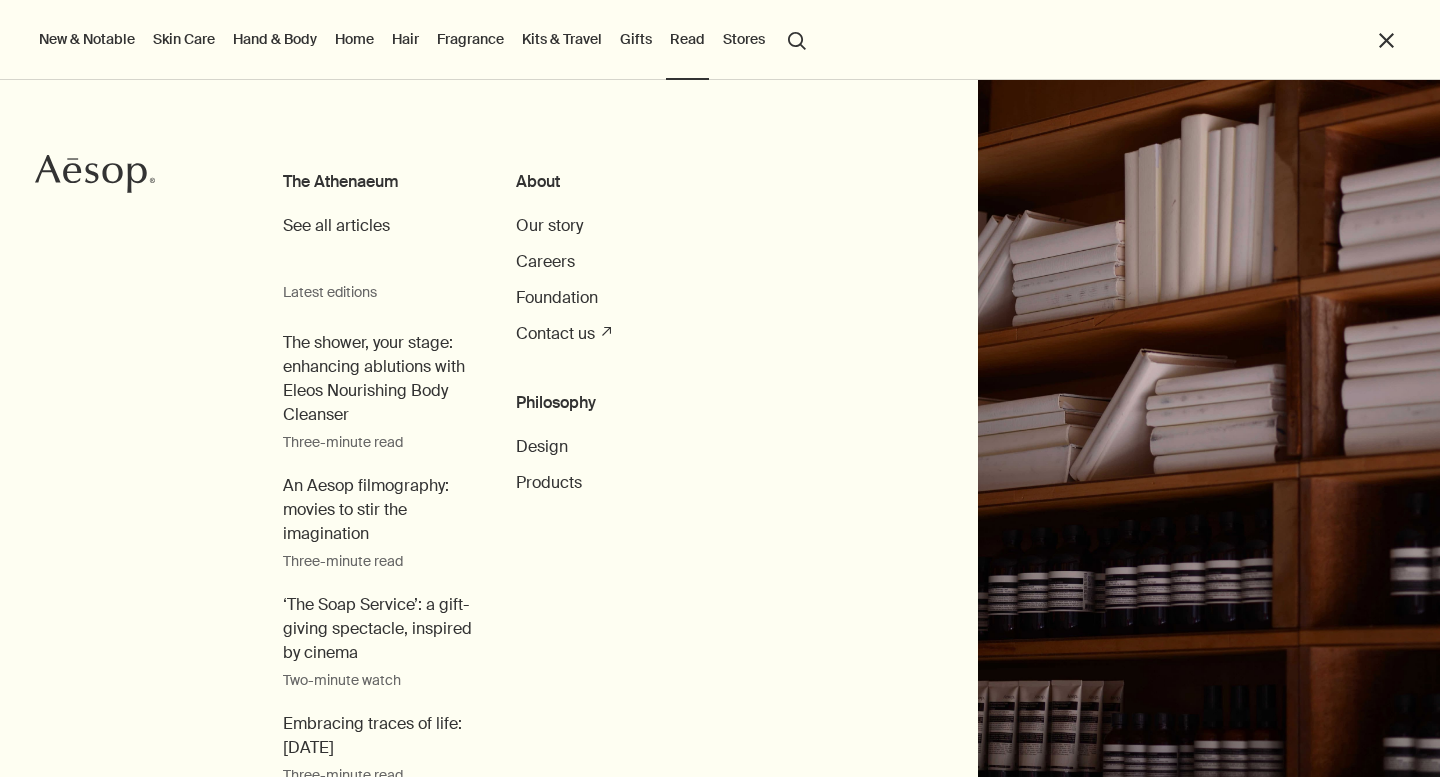 scroll, scrollTop: 0, scrollLeft: 0, axis: both 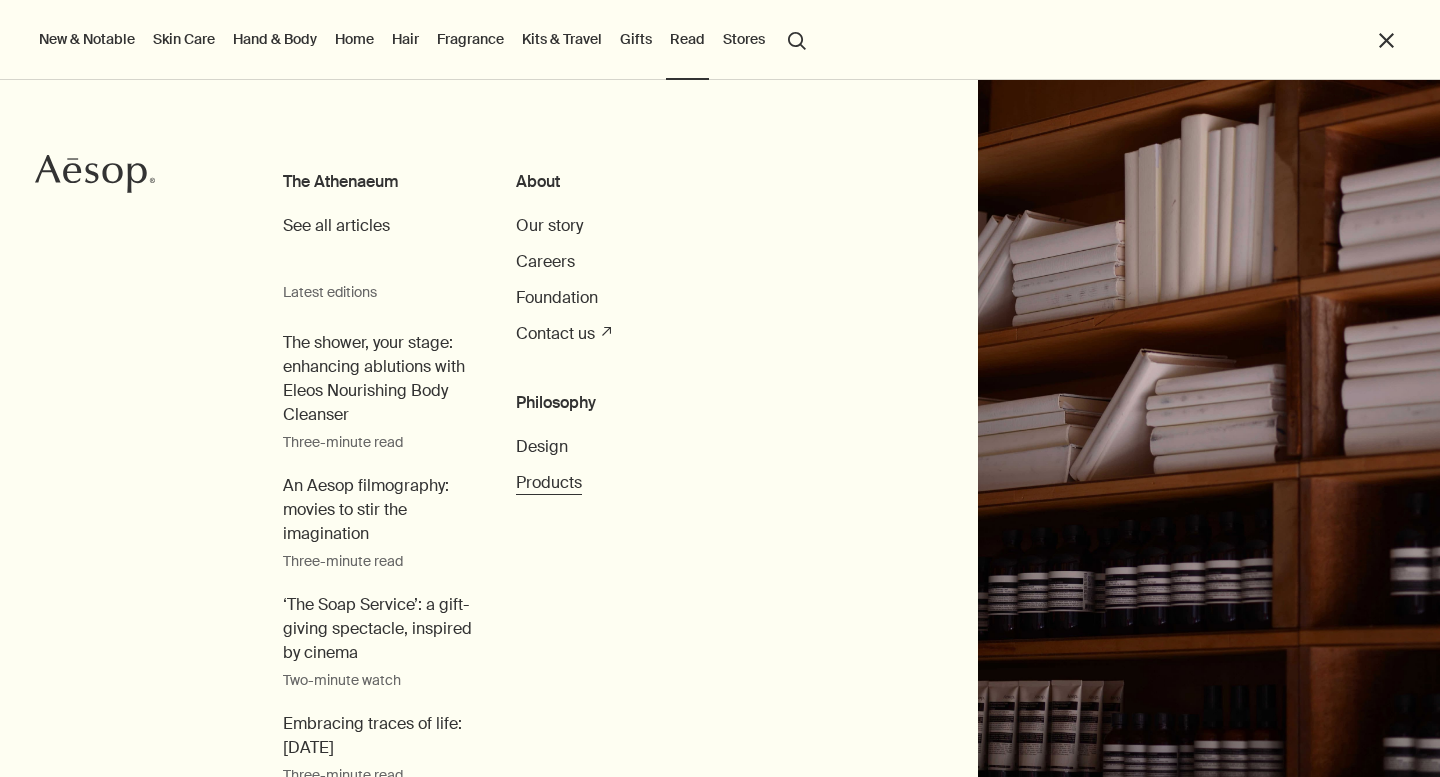 click on "Products" at bounding box center [549, 482] 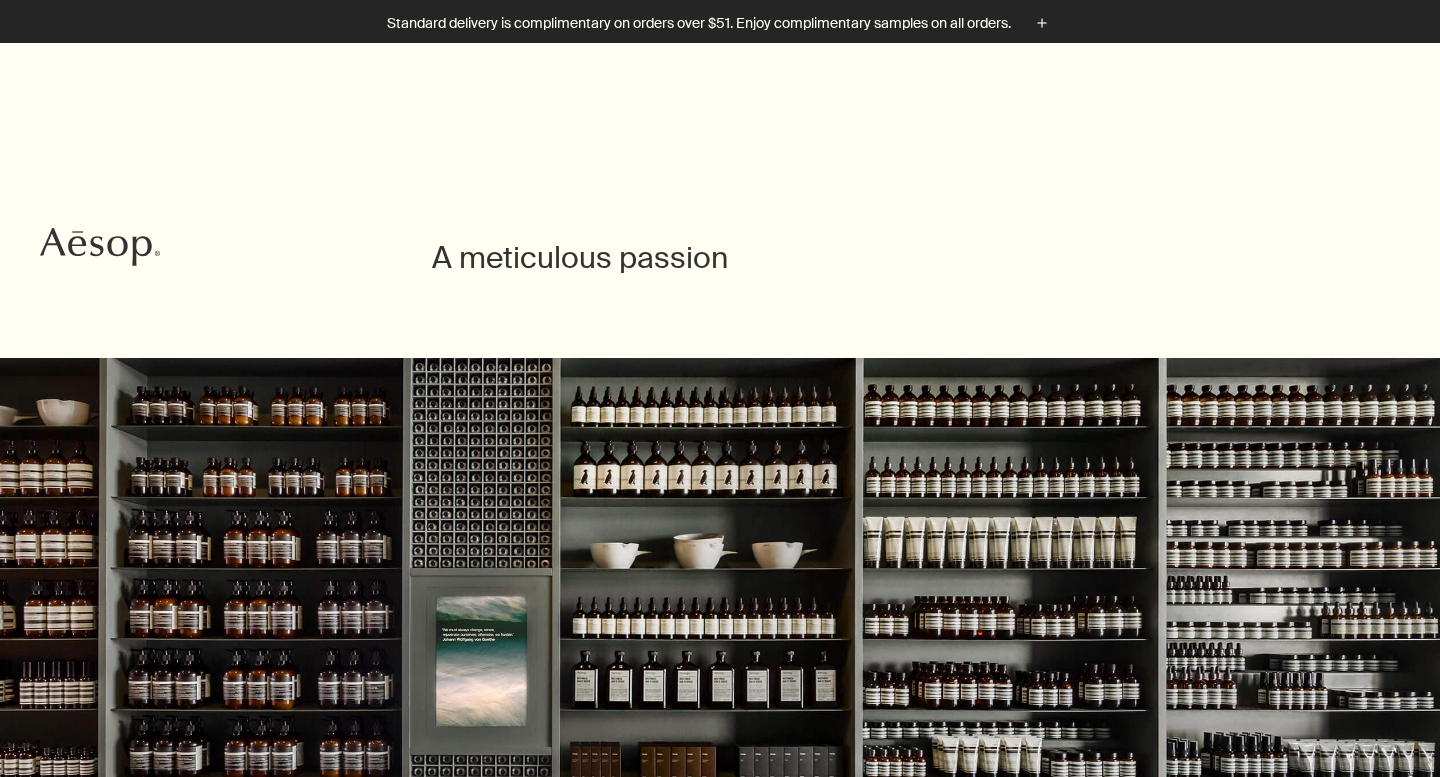 scroll, scrollTop: 2790, scrollLeft: 0, axis: vertical 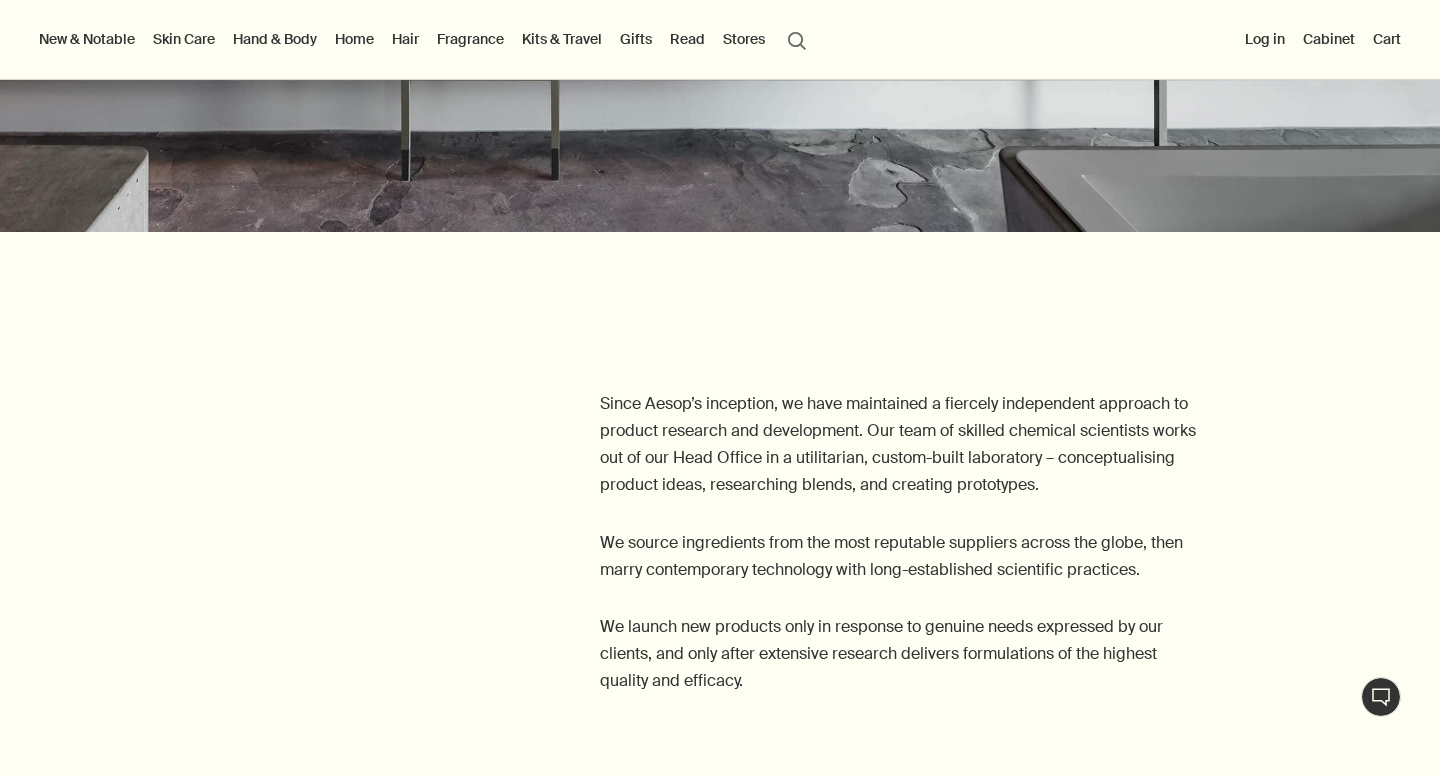 click on "Stores" at bounding box center (744, 39) 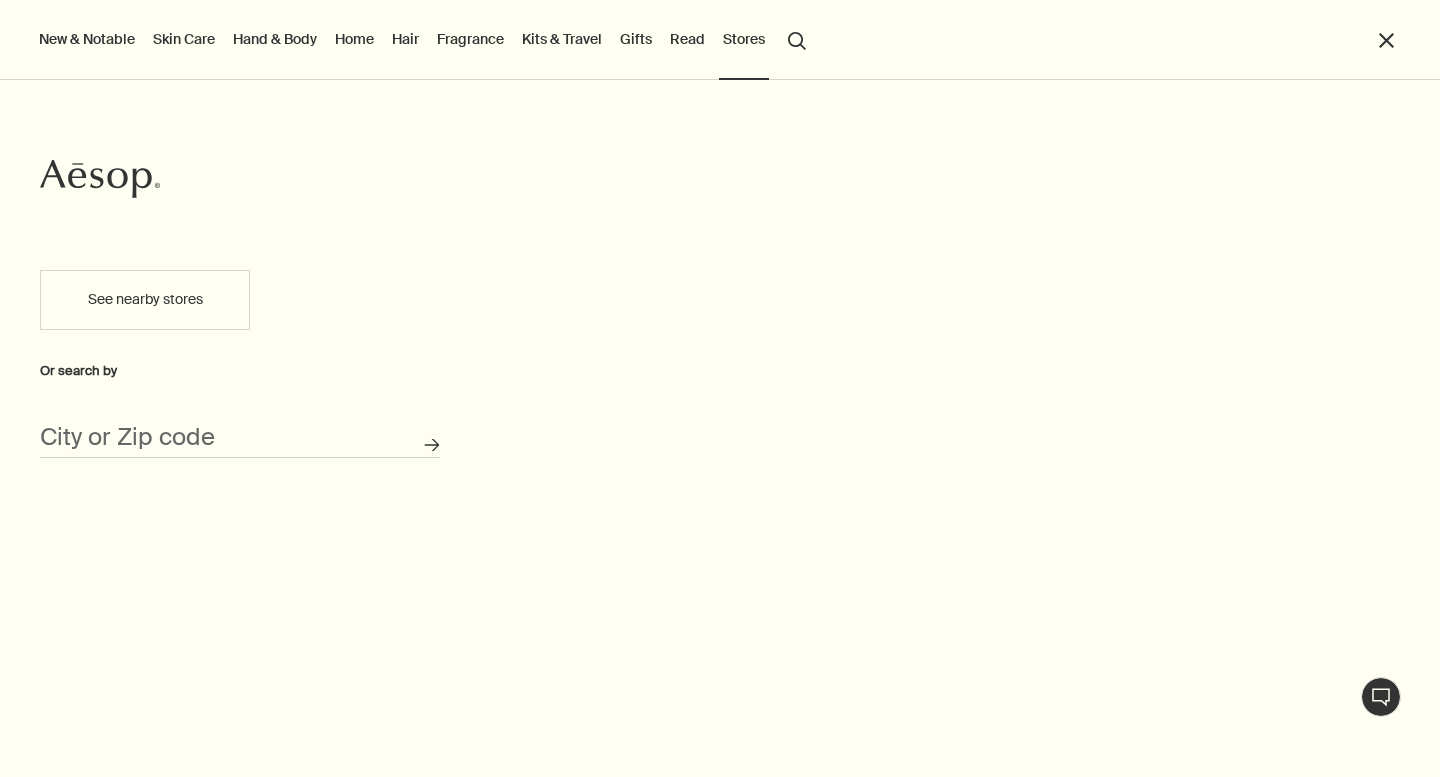 click on "Aesop See nearby stores Or search by City or Zip code  Search for stores" at bounding box center [720, 428] 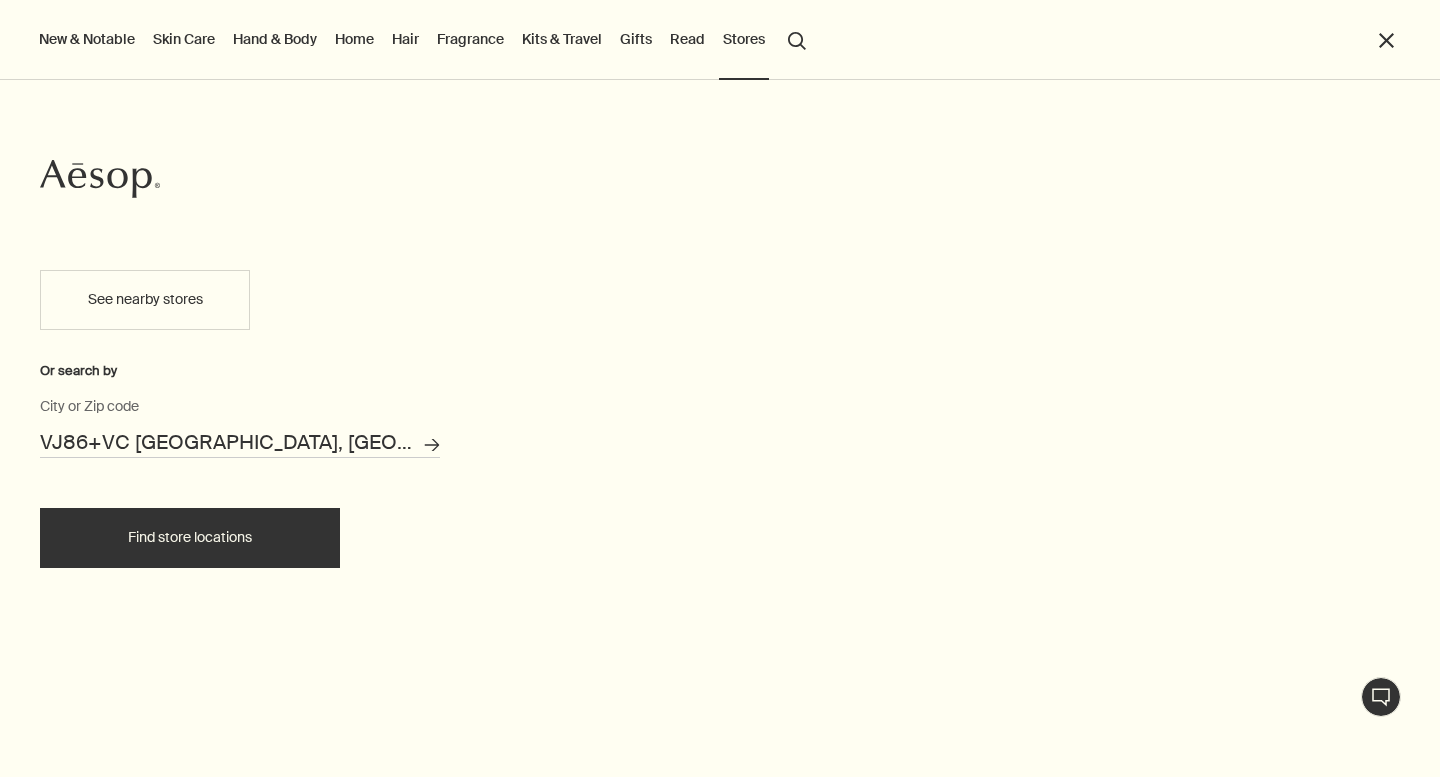 click on "Find store locations" at bounding box center (190, 538) 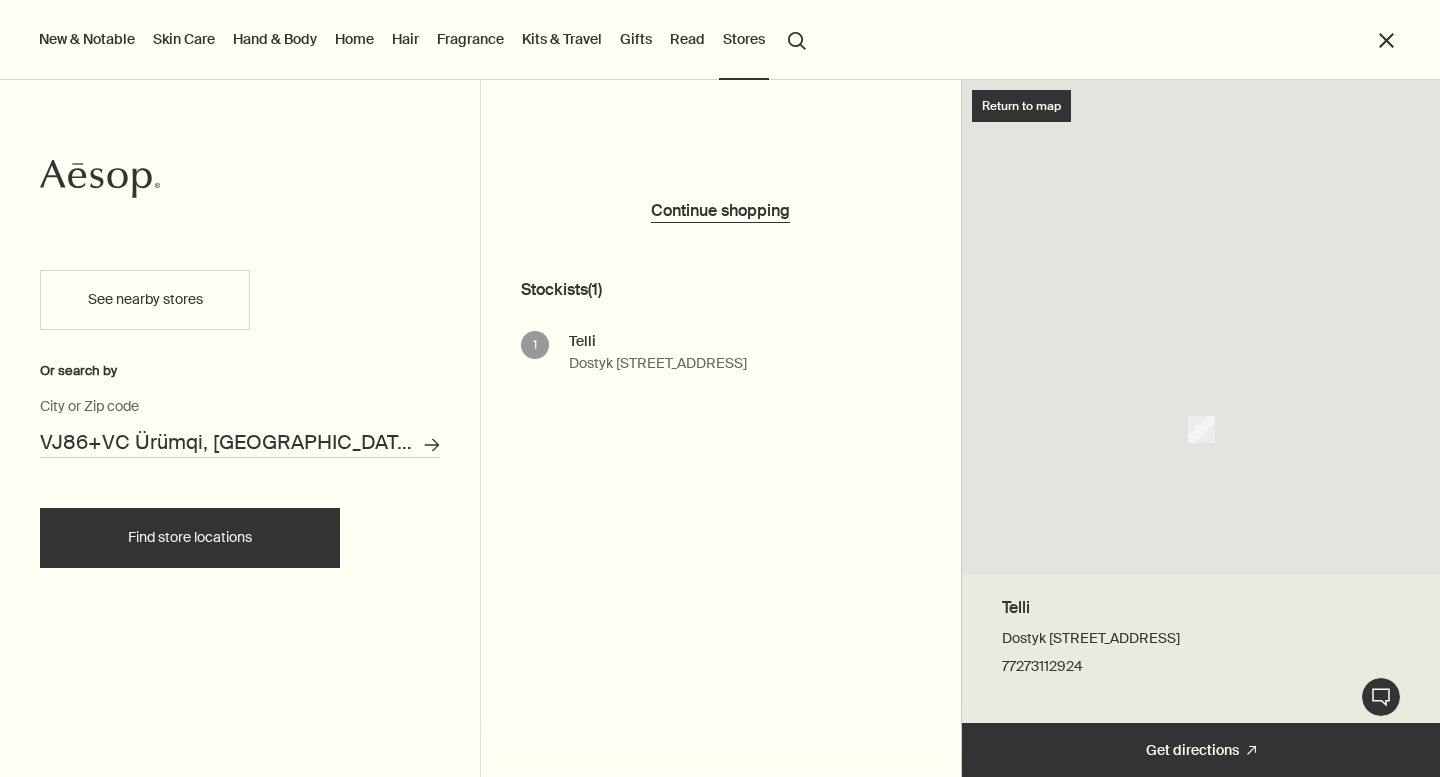click on "Telli Dostyk Ave 250, Almaty 050020, Kazakhstan 77273112924" at bounding box center (658, 353) 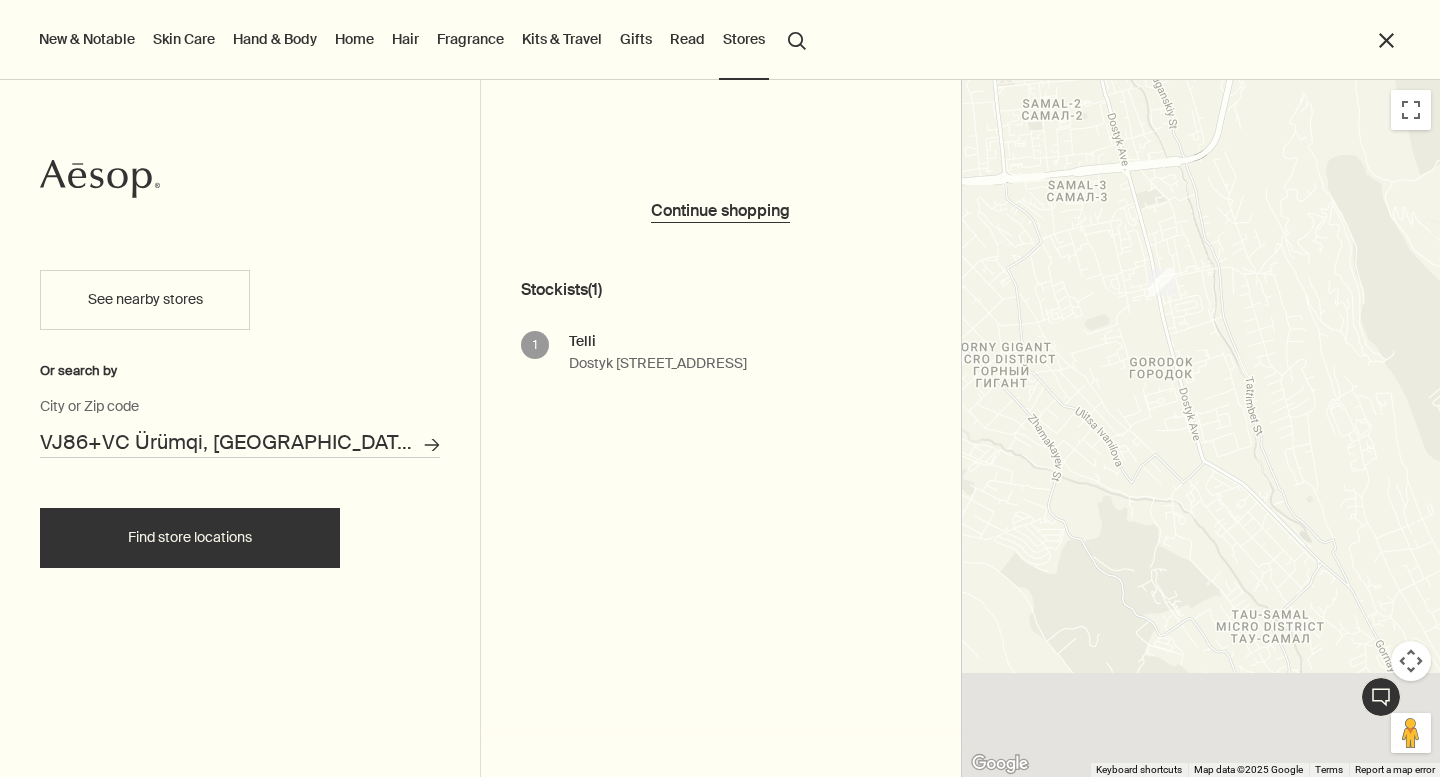 drag, startPoint x: 1266, startPoint y: 486, endPoint x: 1221, endPoint y: 321, distance: 171.0263 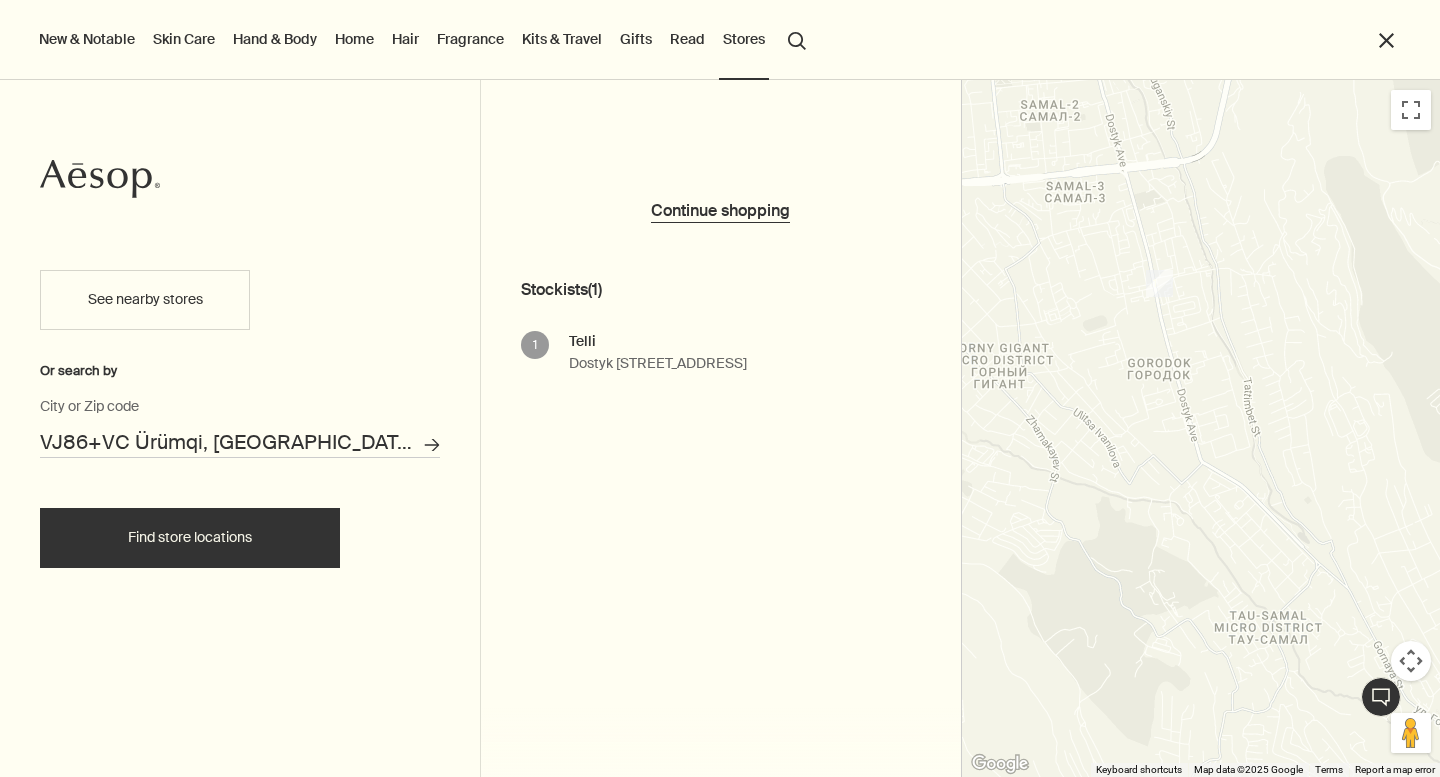 click on "close" at bounding box center (1386, 40) 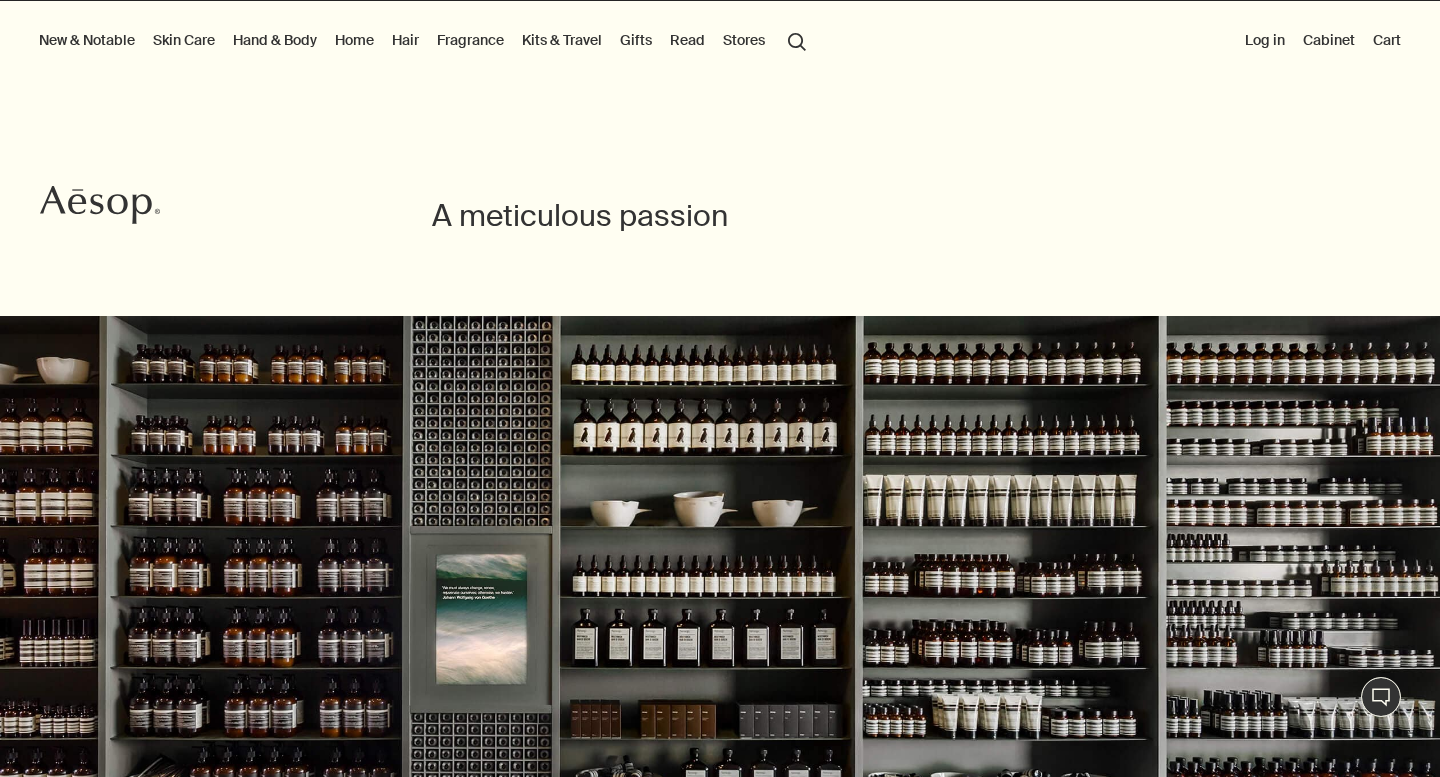 scroll, scrollTop: 0, scrollLeft: 0, axis: both 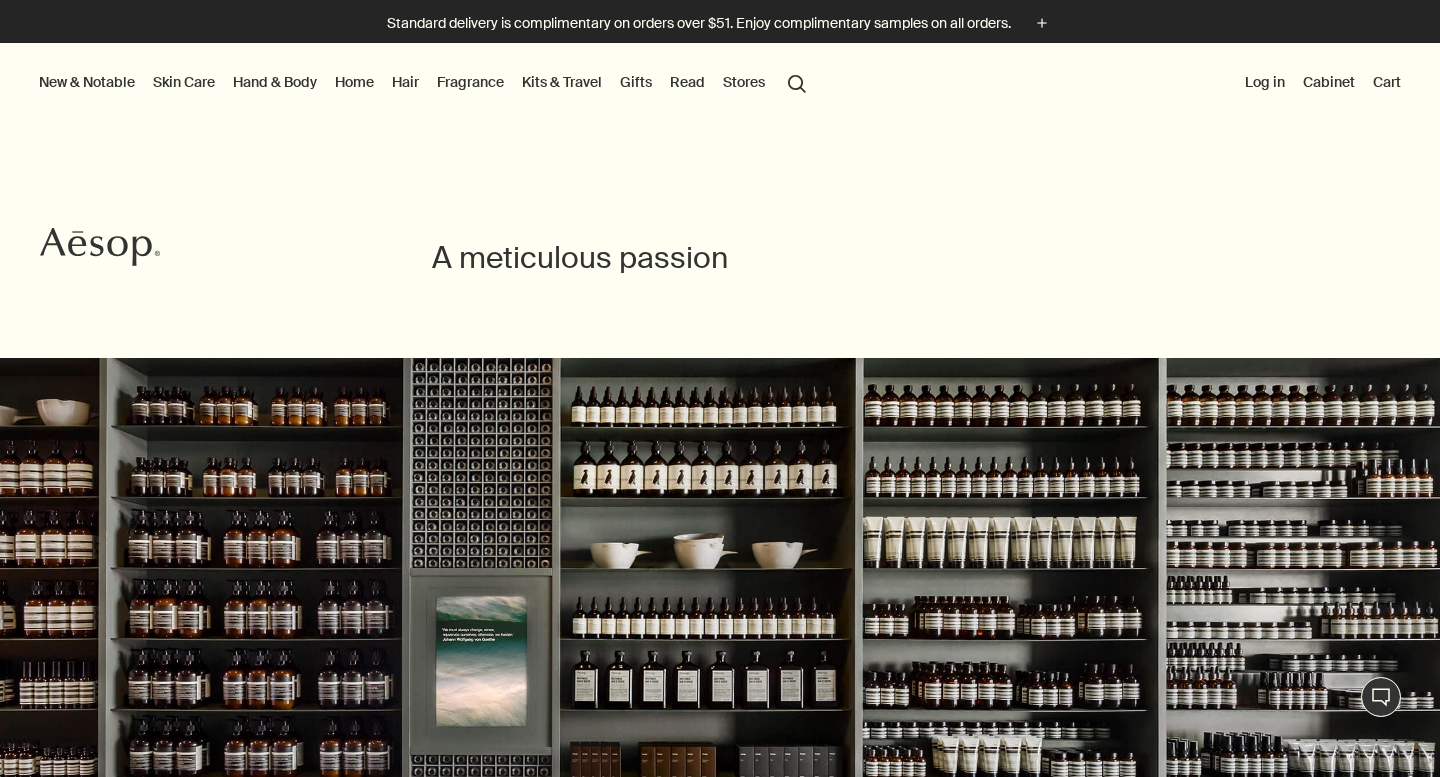 click on "Read" at bounding box center (687, 82) 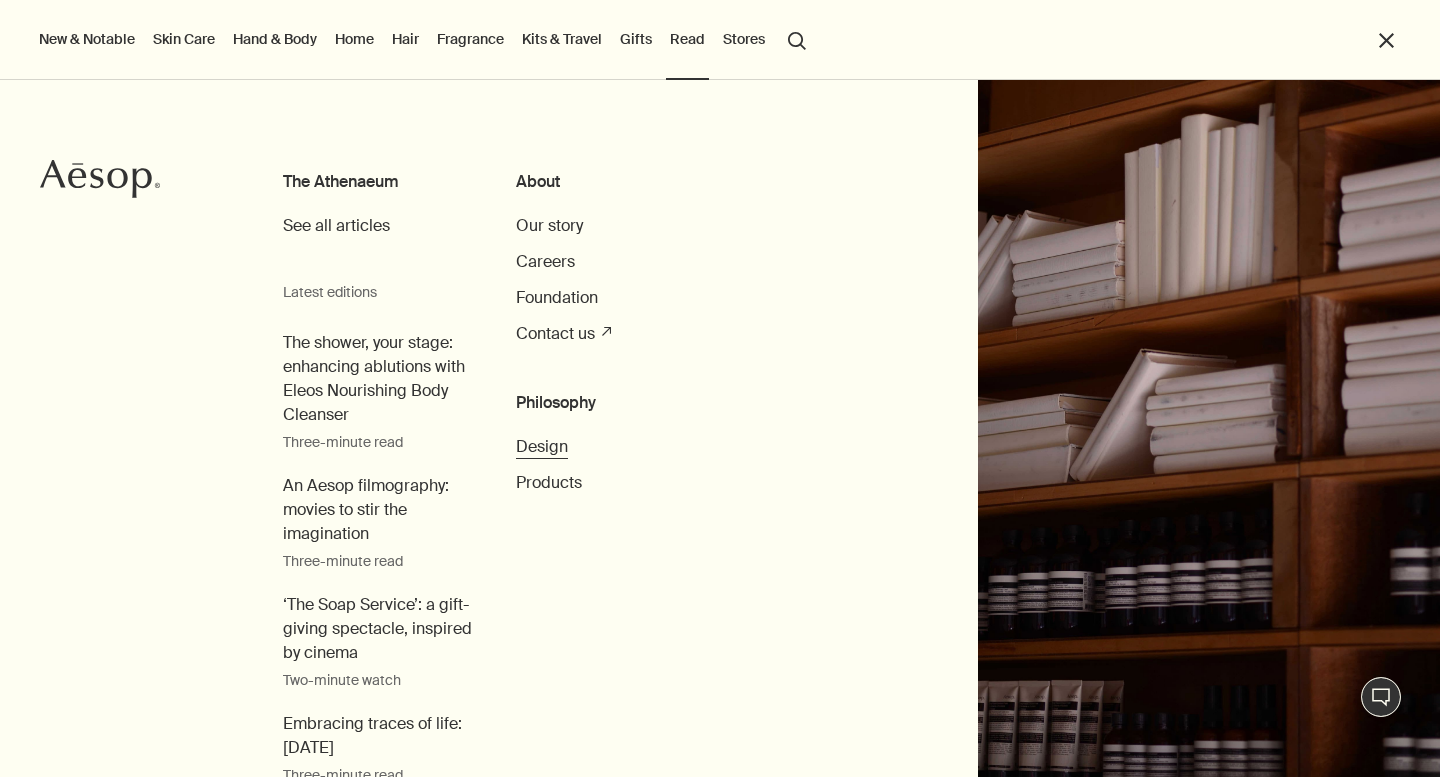 click on "Design" at bounding box center (542, 446) 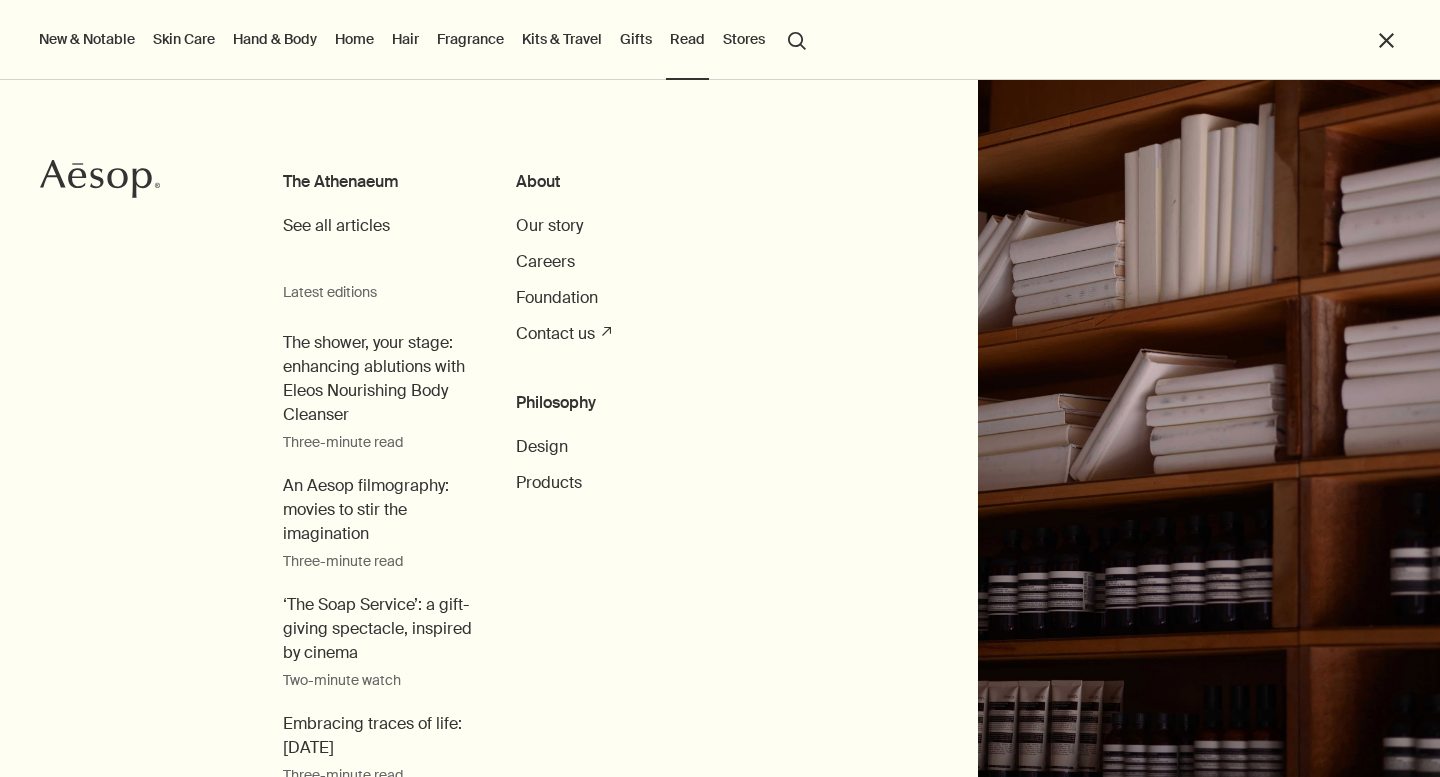 scroll, scrollTop: 0, scrollLeft: 0, axis: both 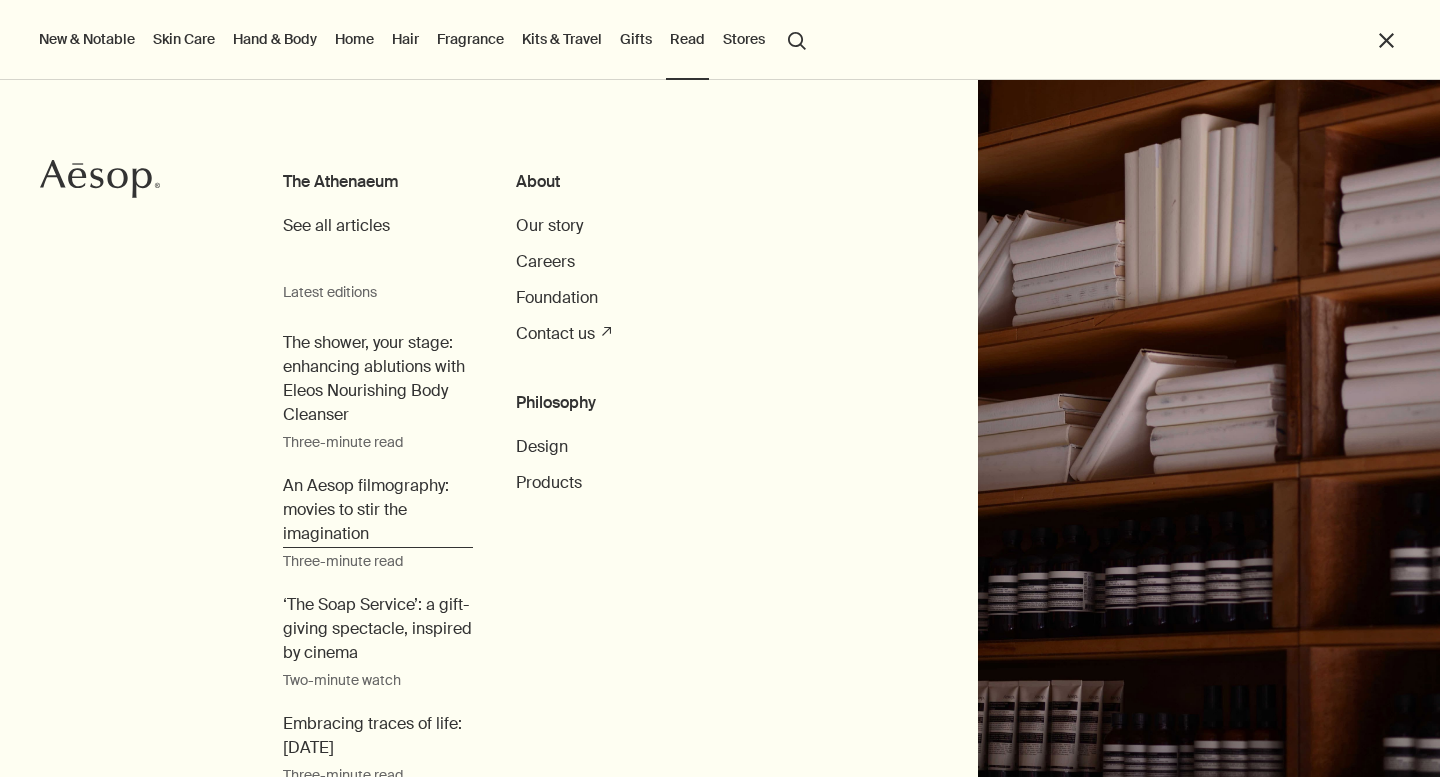click on "Three-minute read" at bounding box center [377, 561] 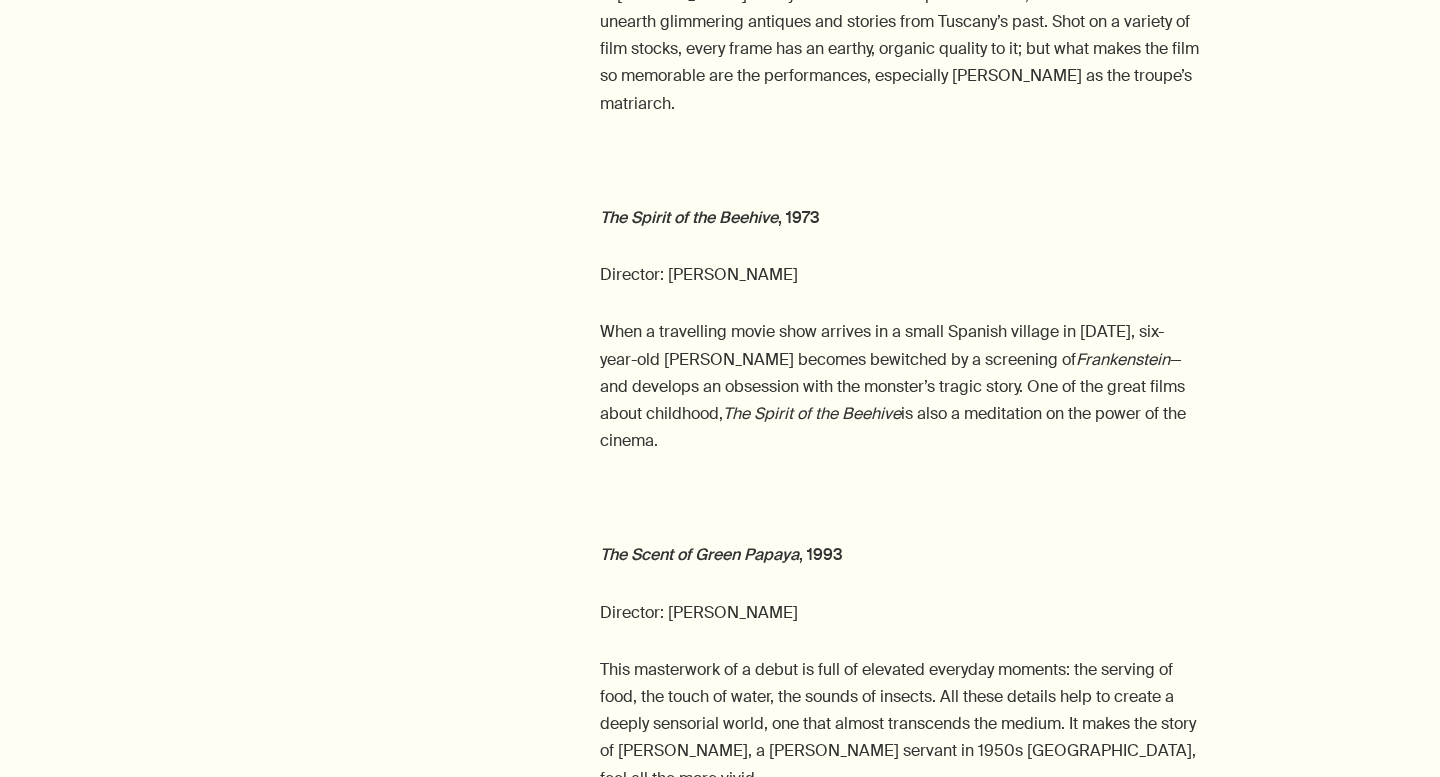 scroll, scrollTop: 0, scrollLeft: 0, axis: both 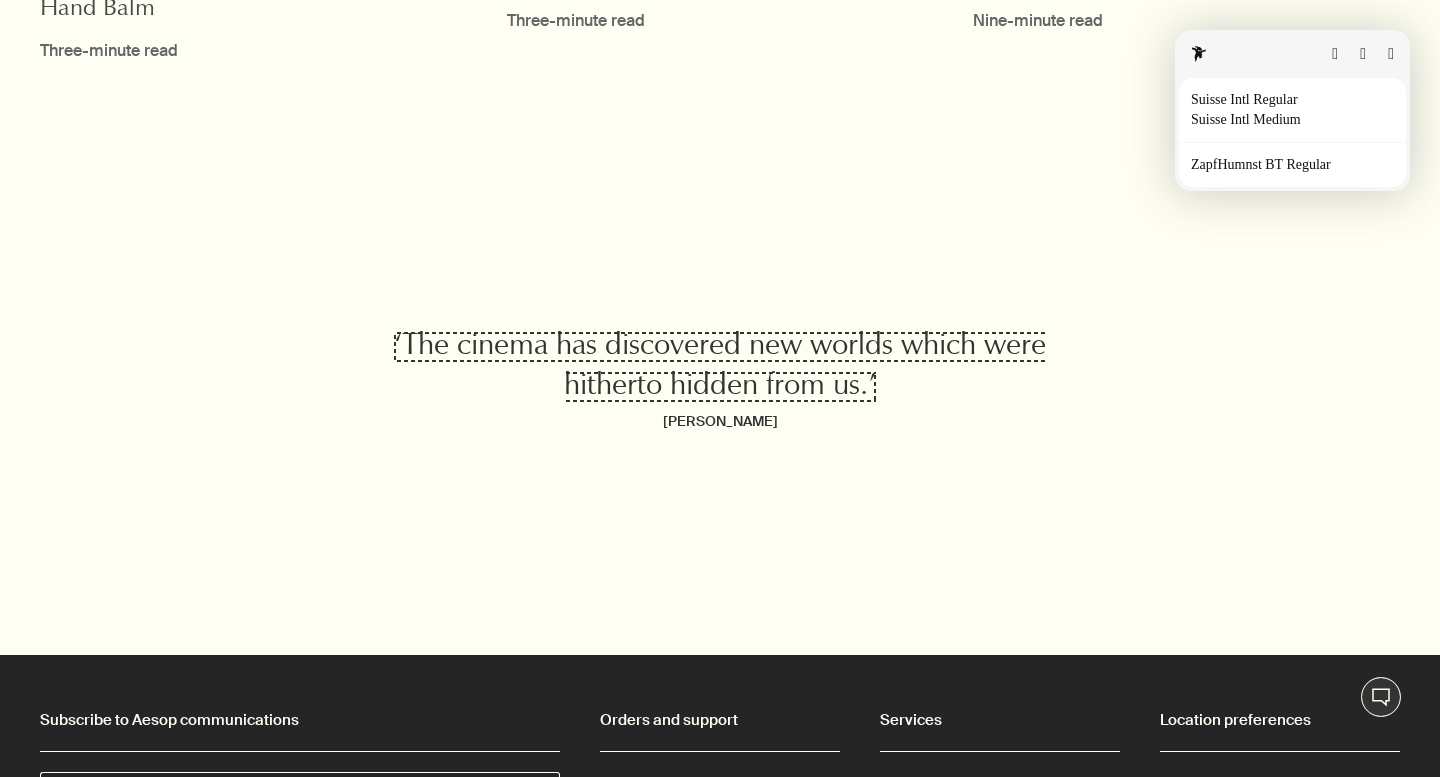 click on "ZapfHumnst BT Regular" at bounding box center [1265, 165] 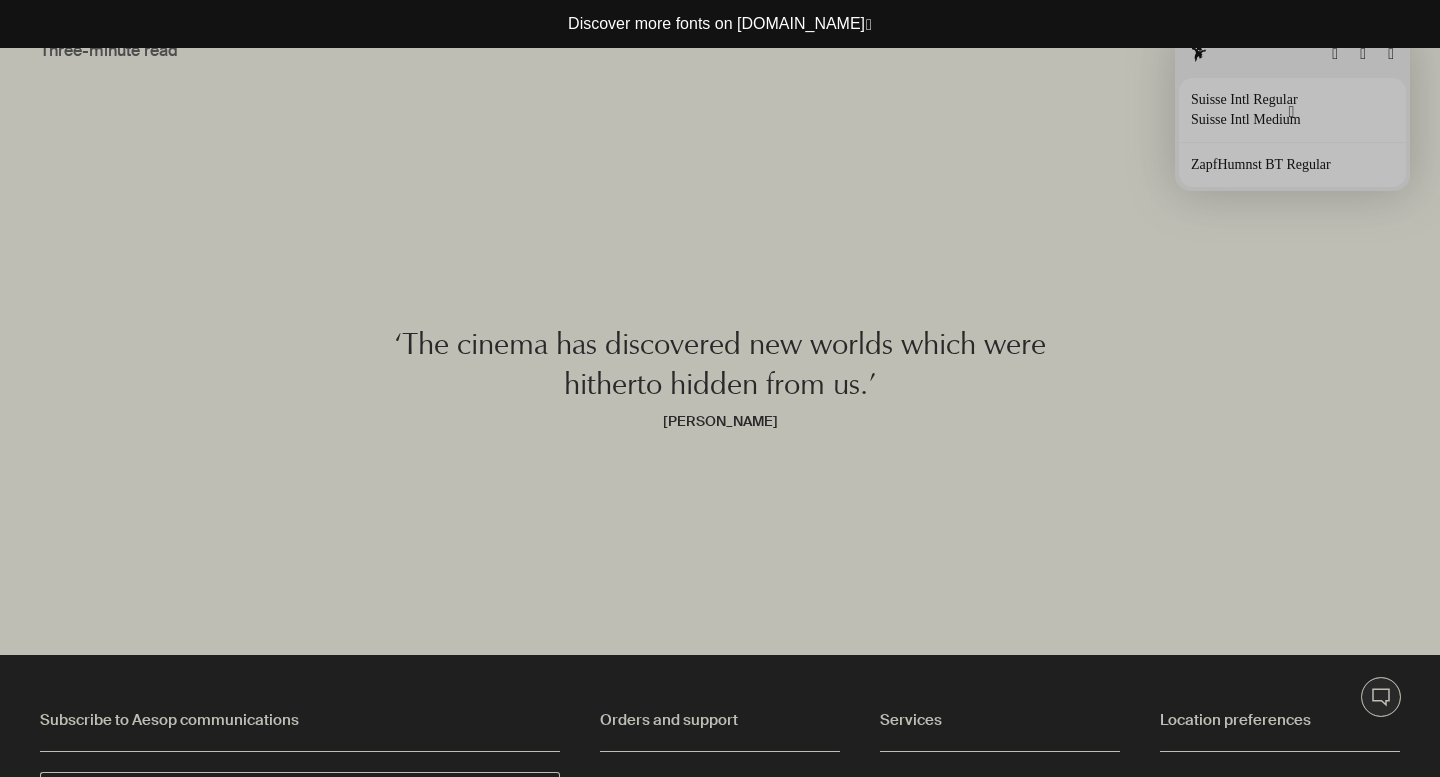 click at bounding box center (1292, 112) 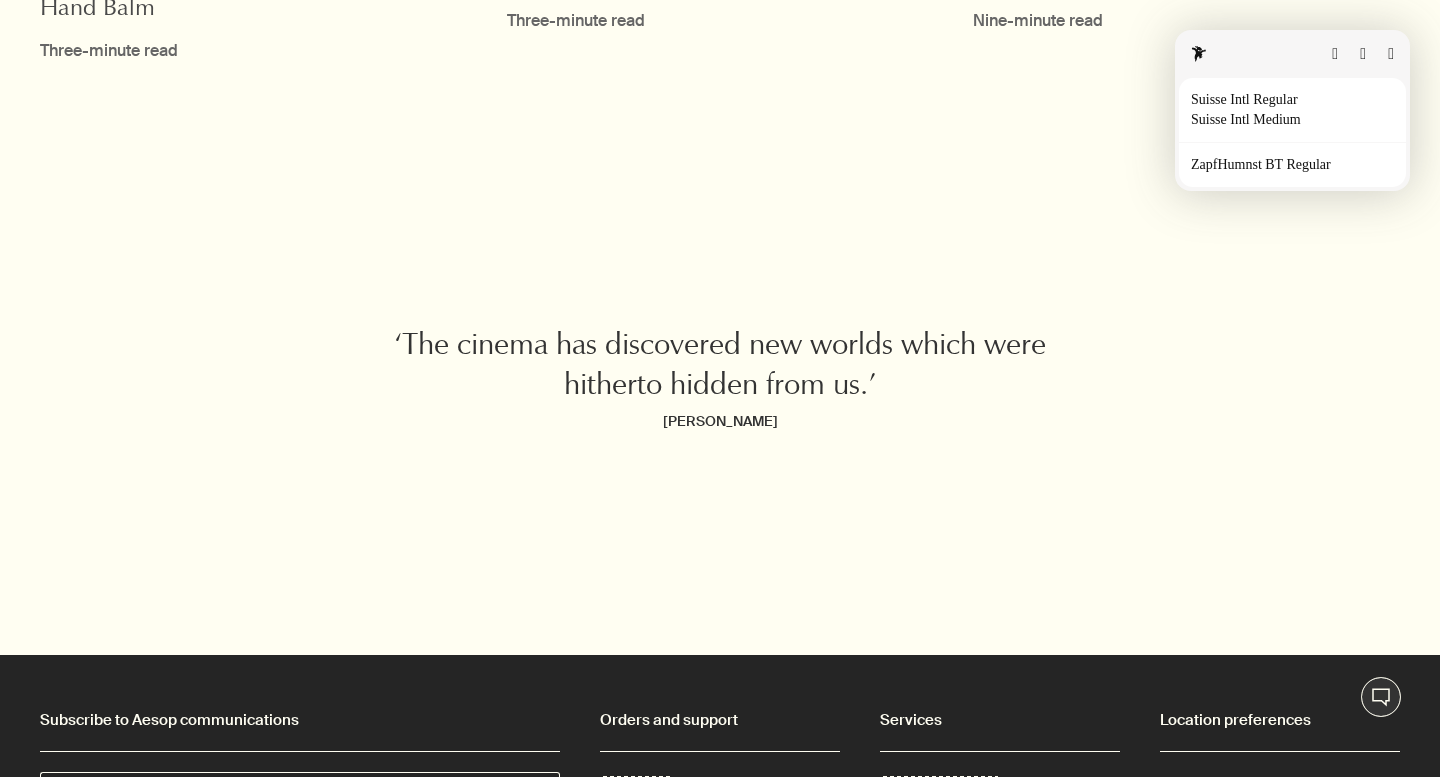 click on "Suisse Intl Regular" at bounding box center [1248, 100] 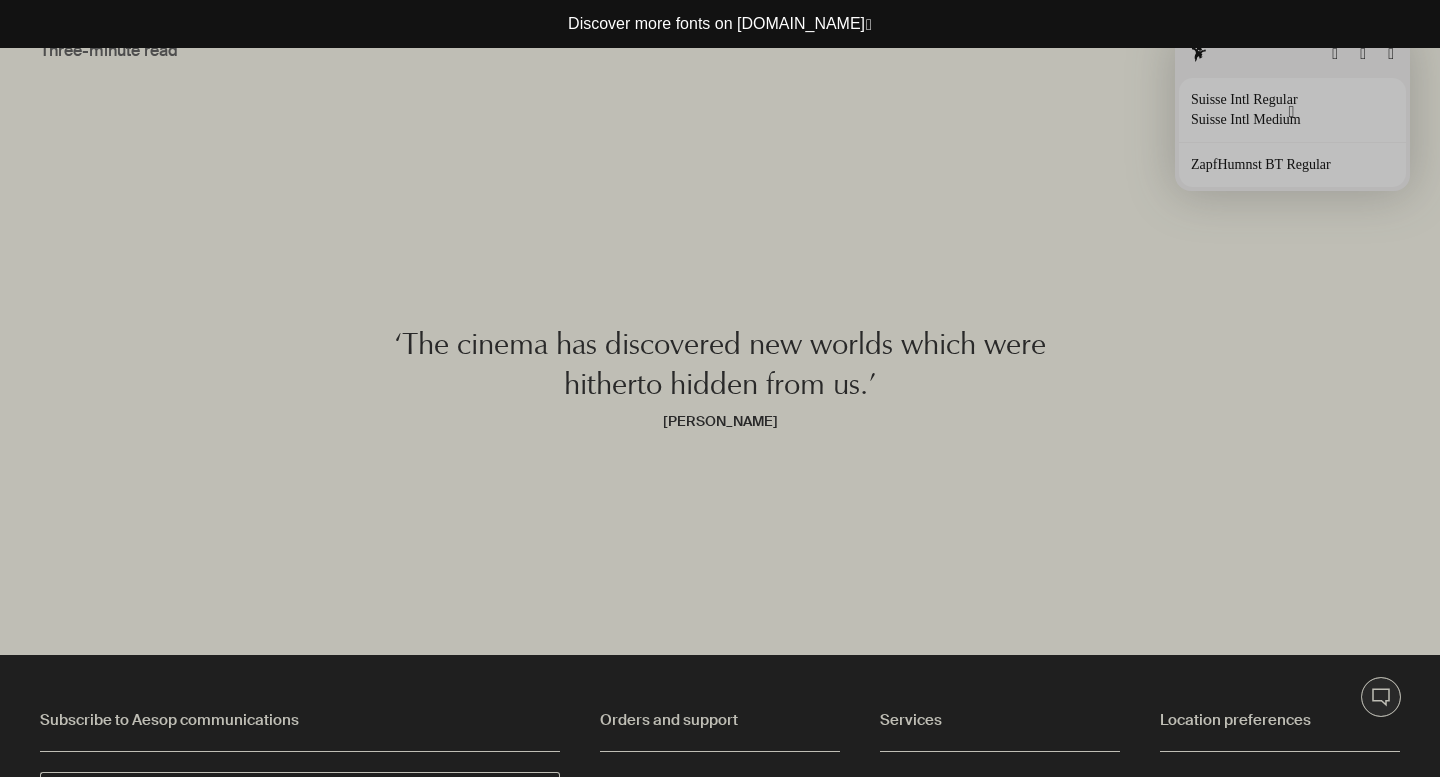 click at bounding box center [1292, 112] 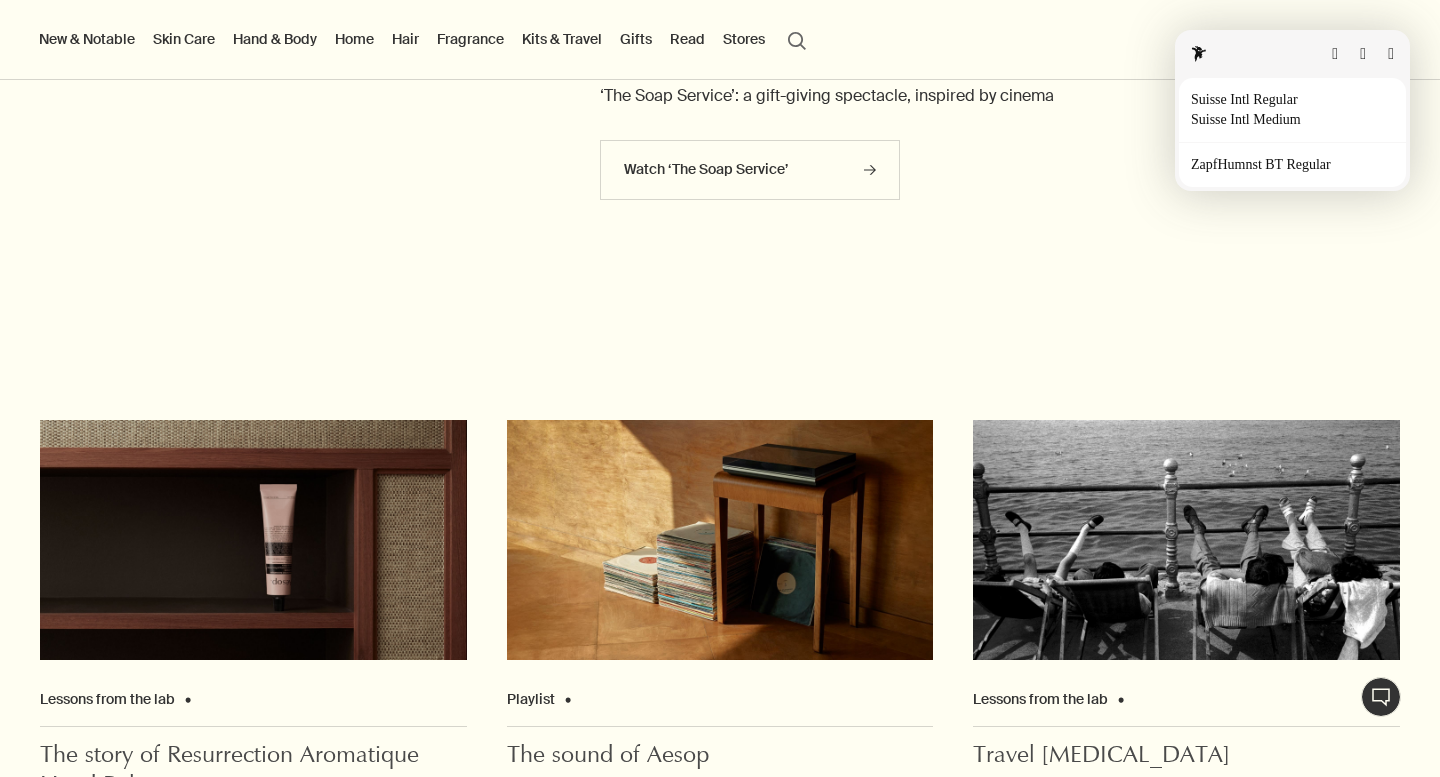 scroll, scrollTop: 6911, scrollLeft: 0, axis: vertical 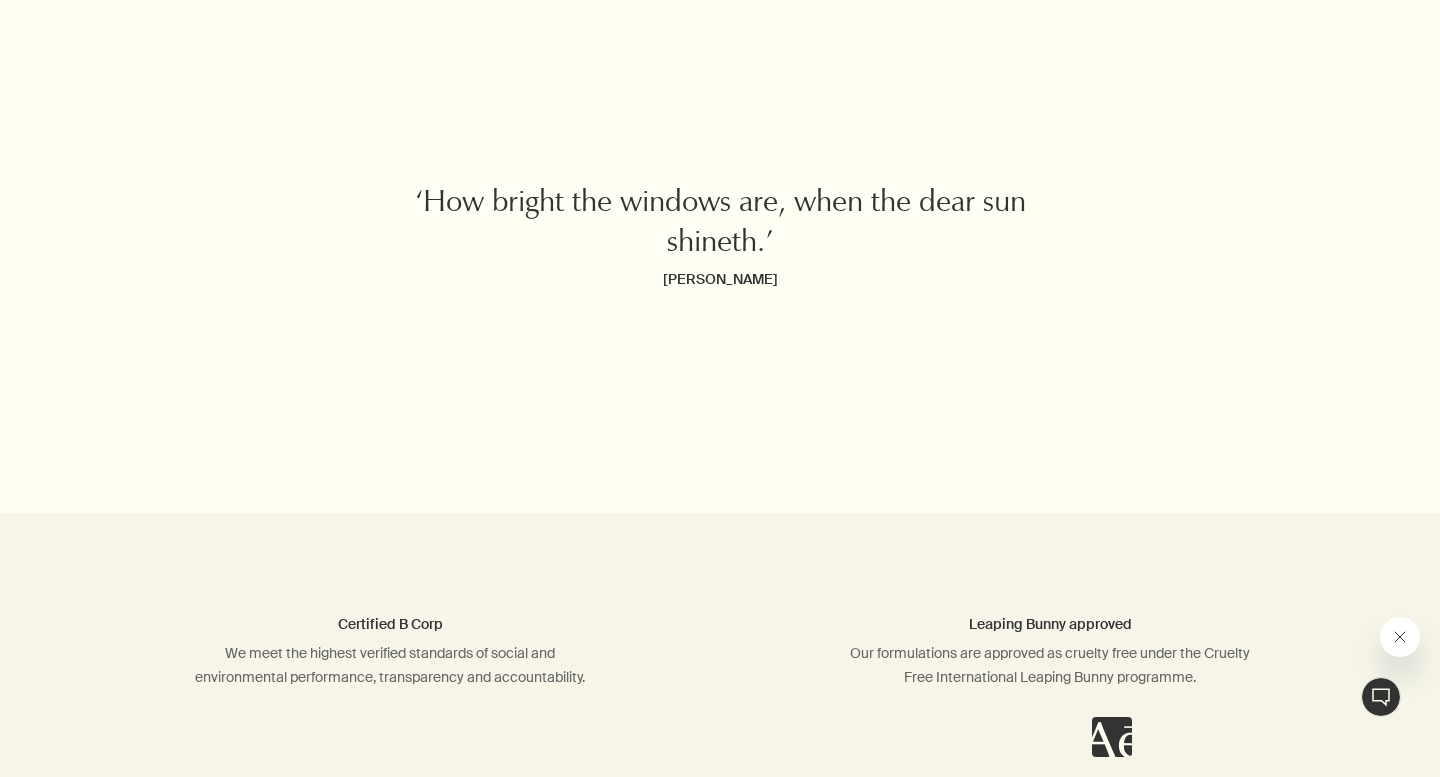 click at bounding box center (1400, 637) 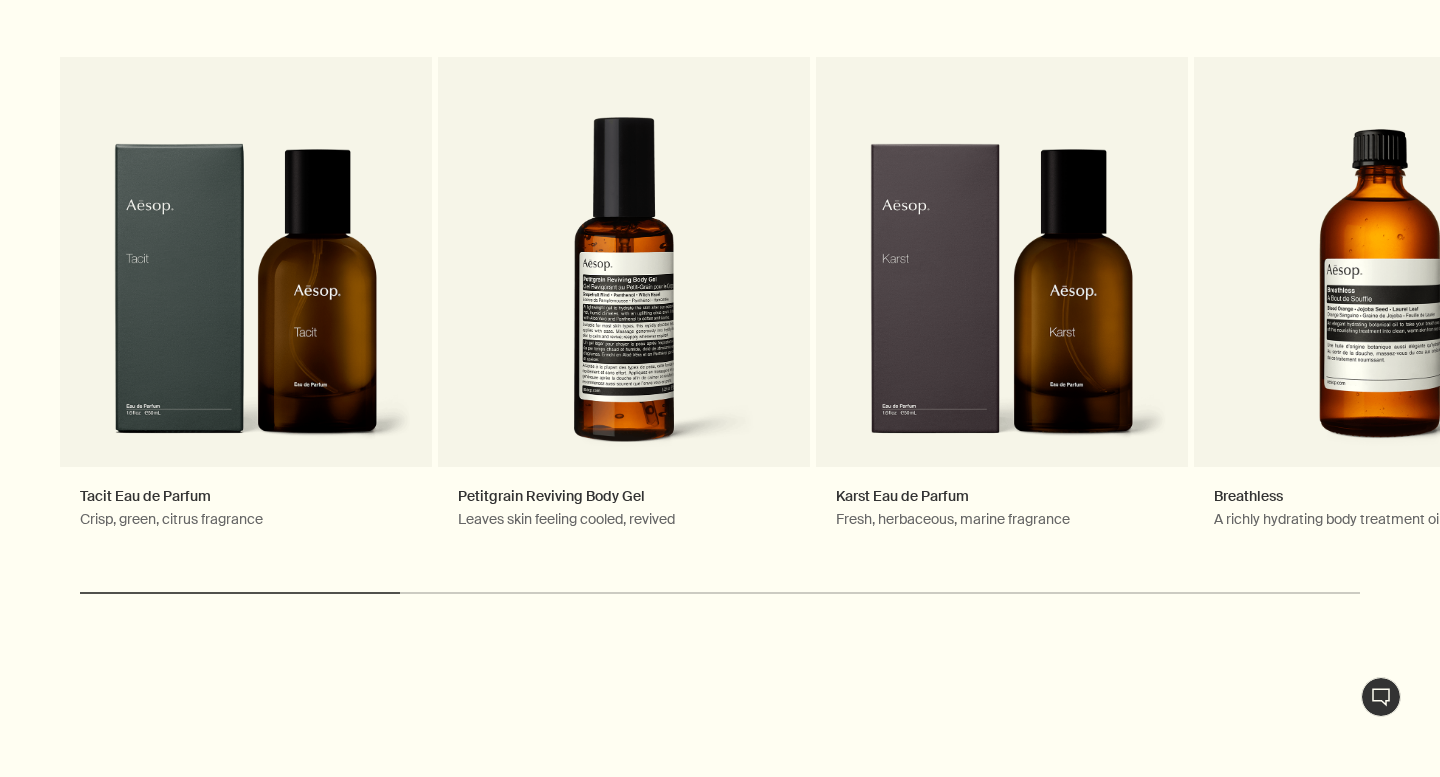 scroll, scrollTop: 2999, scrollLeft: 0, axis: vertical 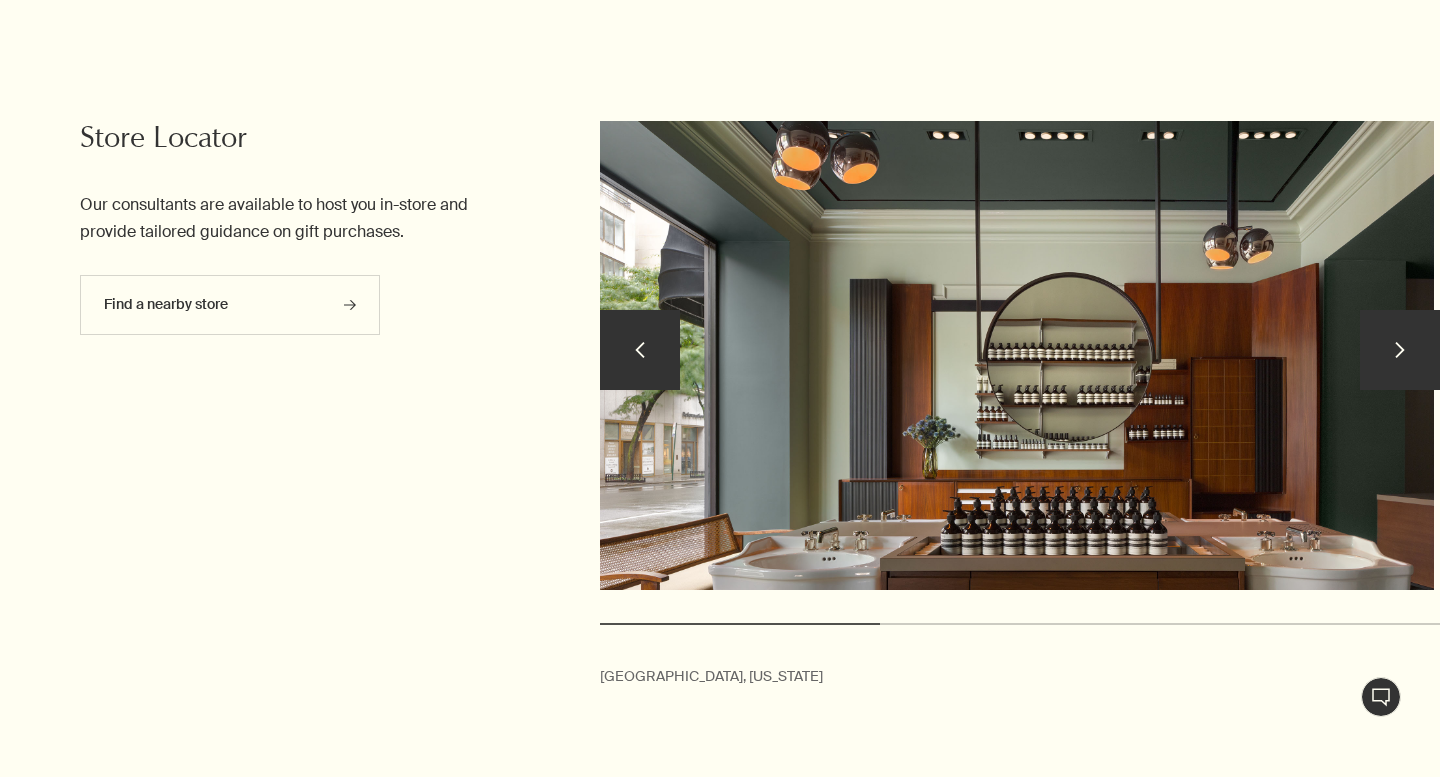 click on "chevron" at bounding box center (1400, 350) 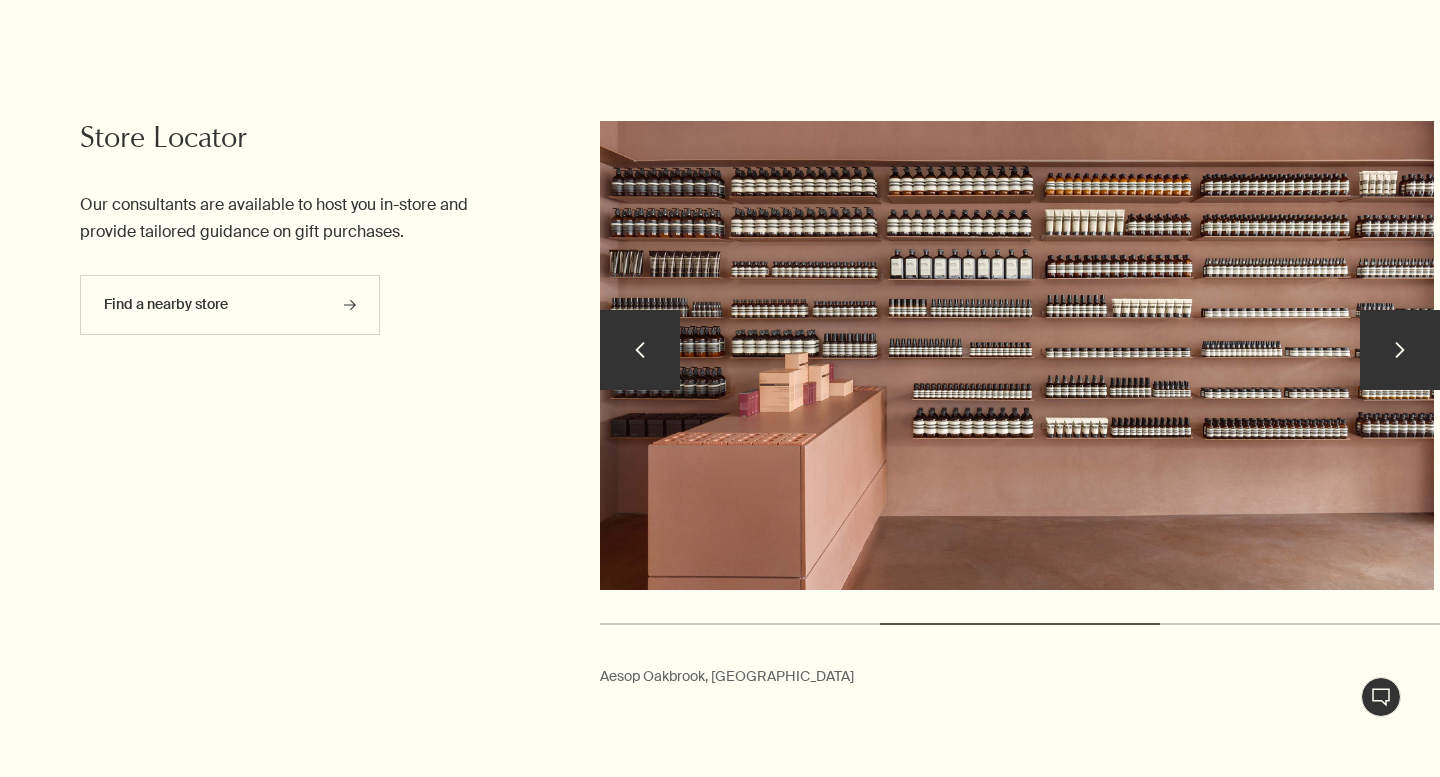 click on "chevron" at bounding box center (1400, 350) 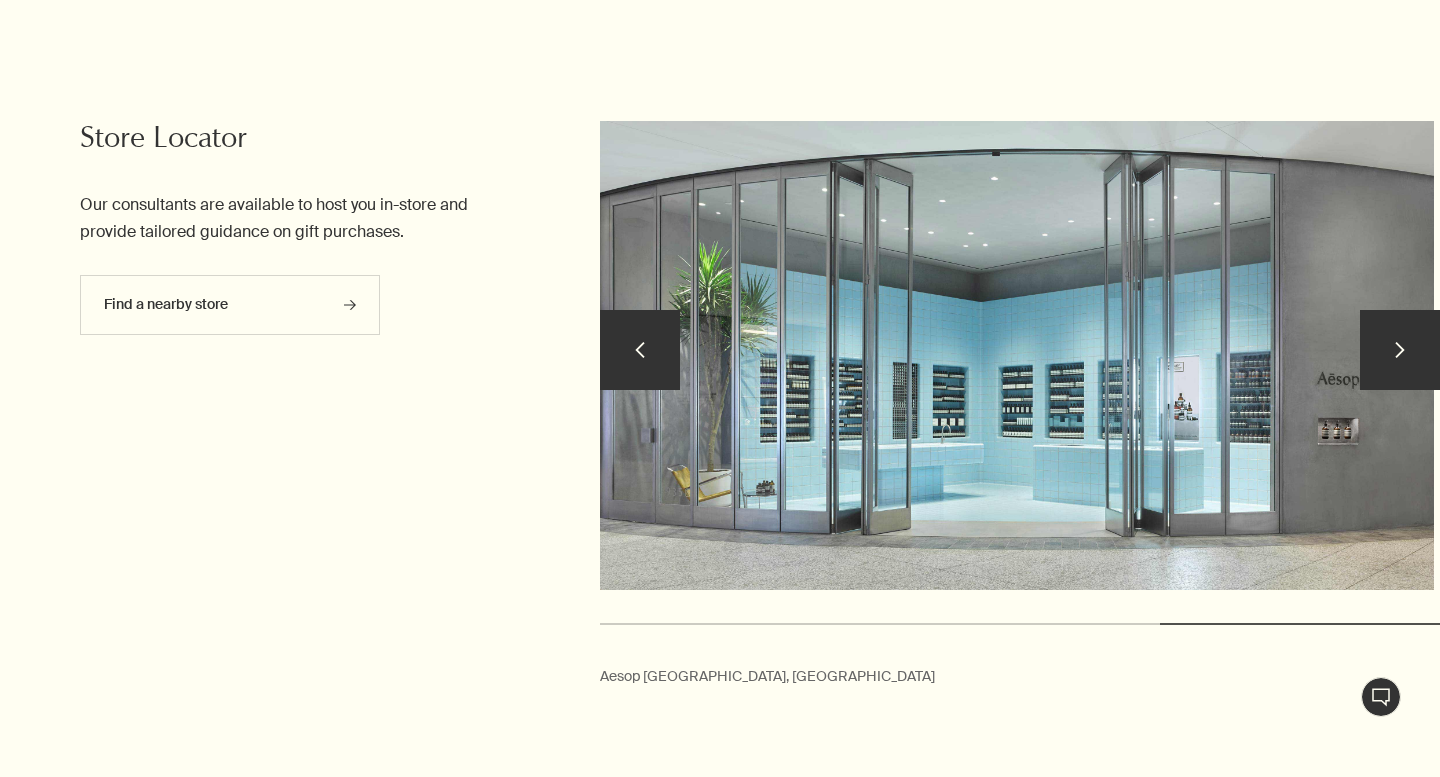click on "chevron" at bounding box center (1400, 350) 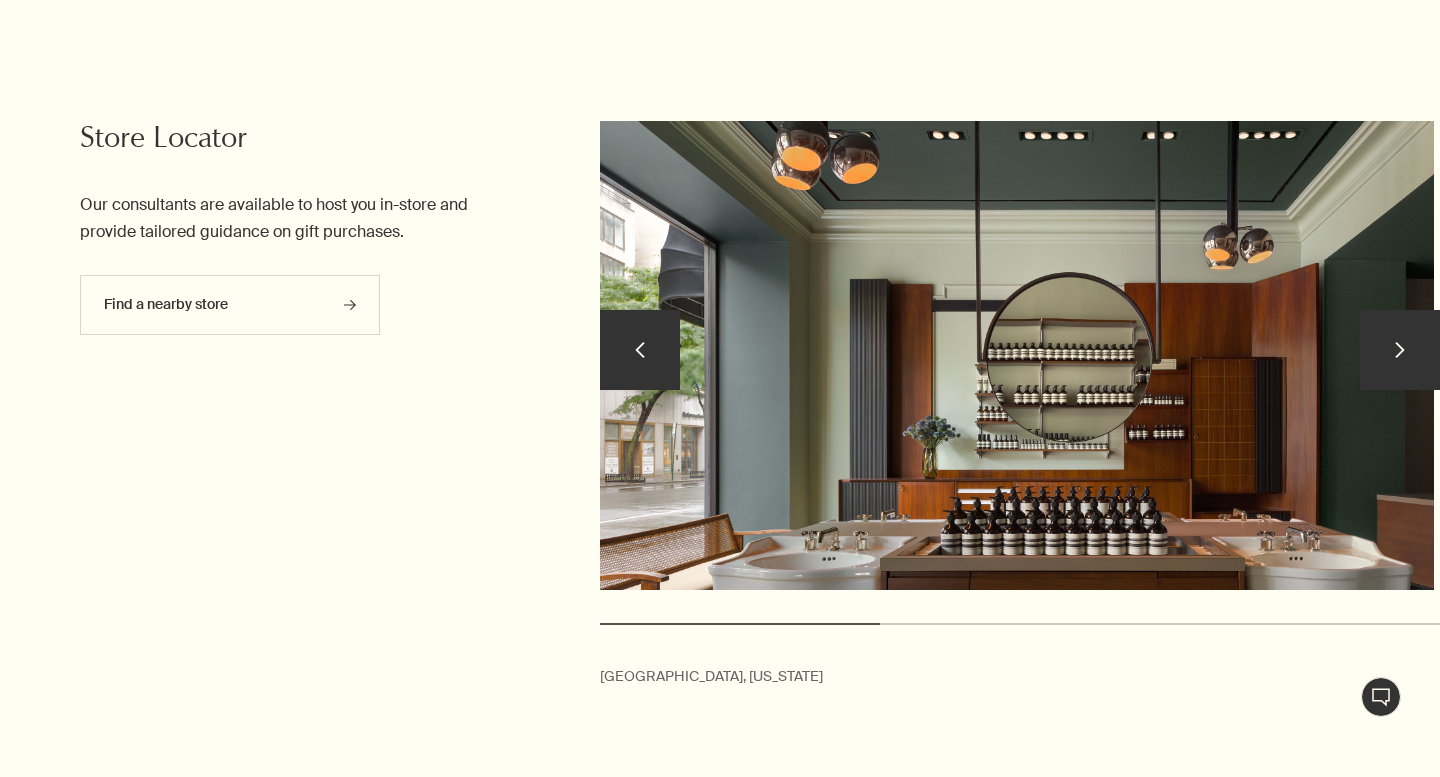 click on "chevron" at bounding box center (1400, 350) 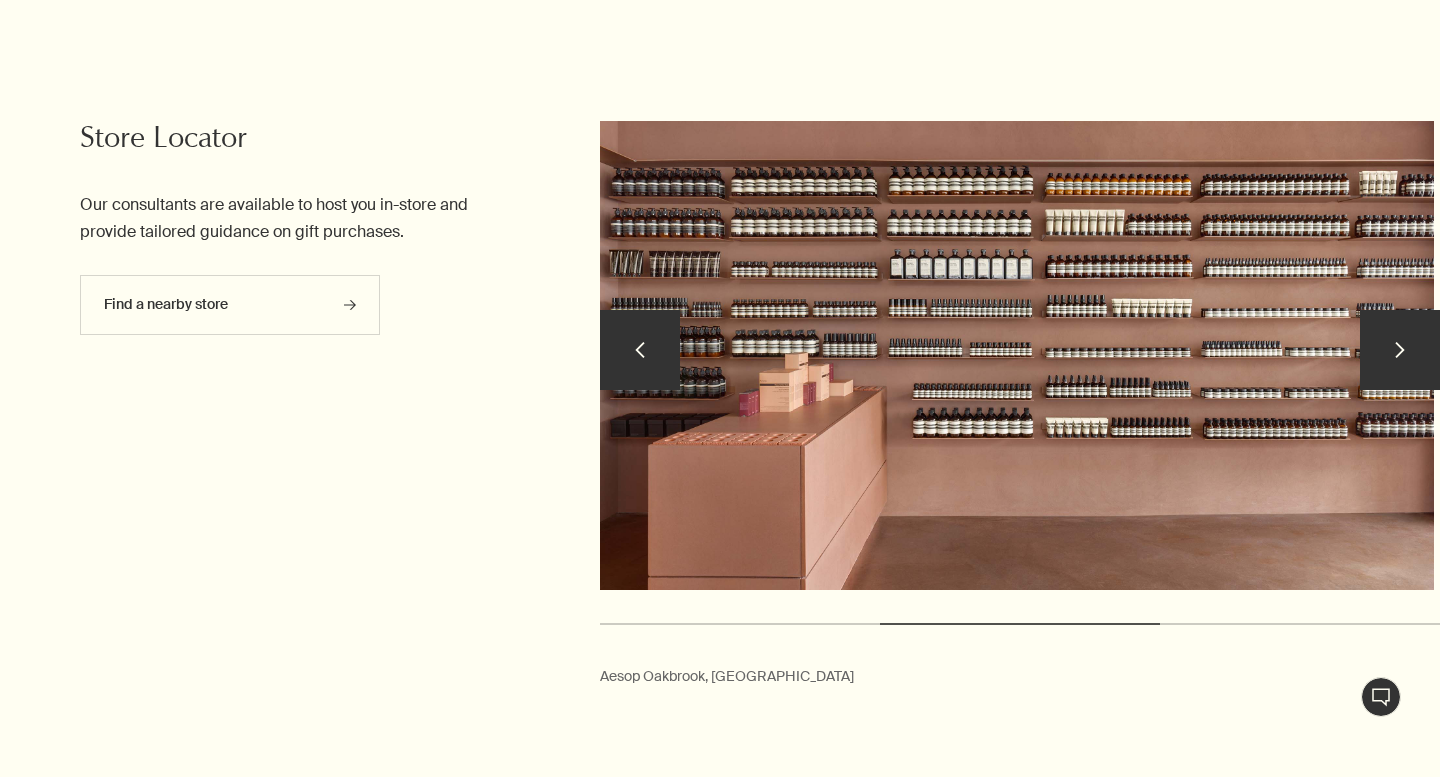 click on "chevron" at bounding box center [1400, 350] 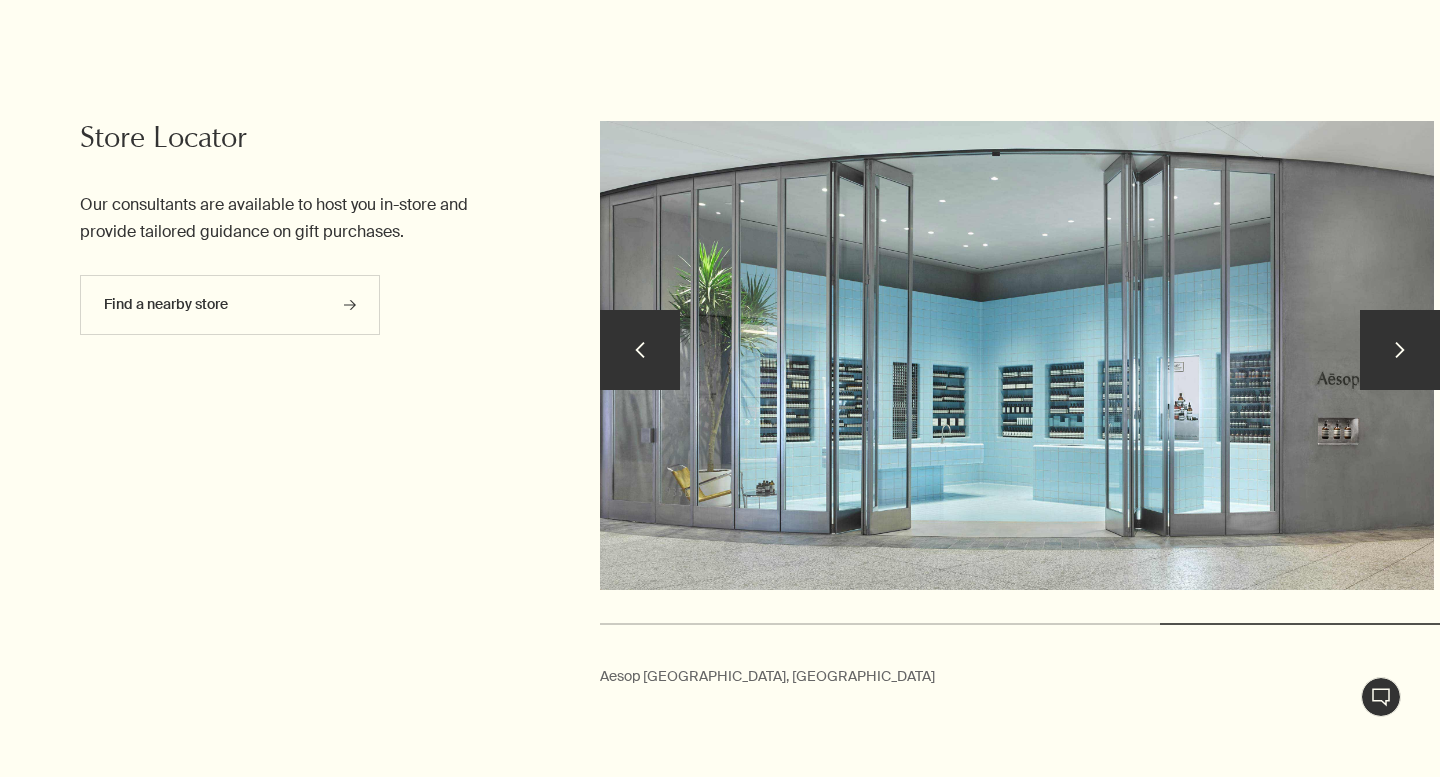click on "chevron" at bounding box center [1400, 350] 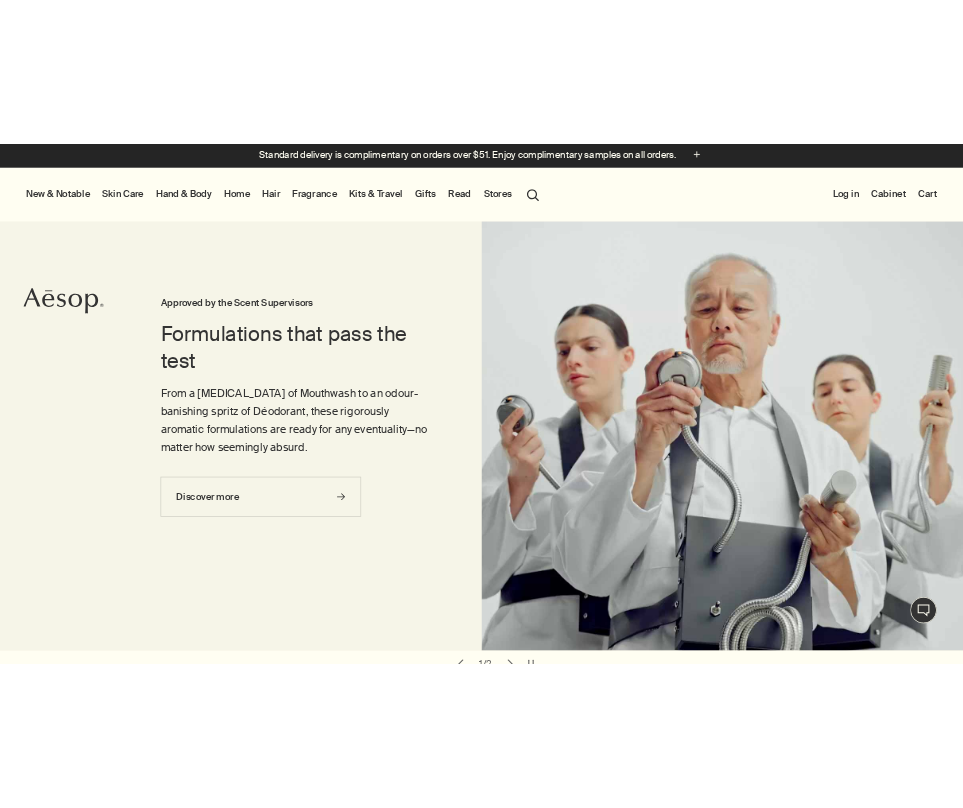 scroll, scrollTop: 0, scrollLeft: 0, axis: both 